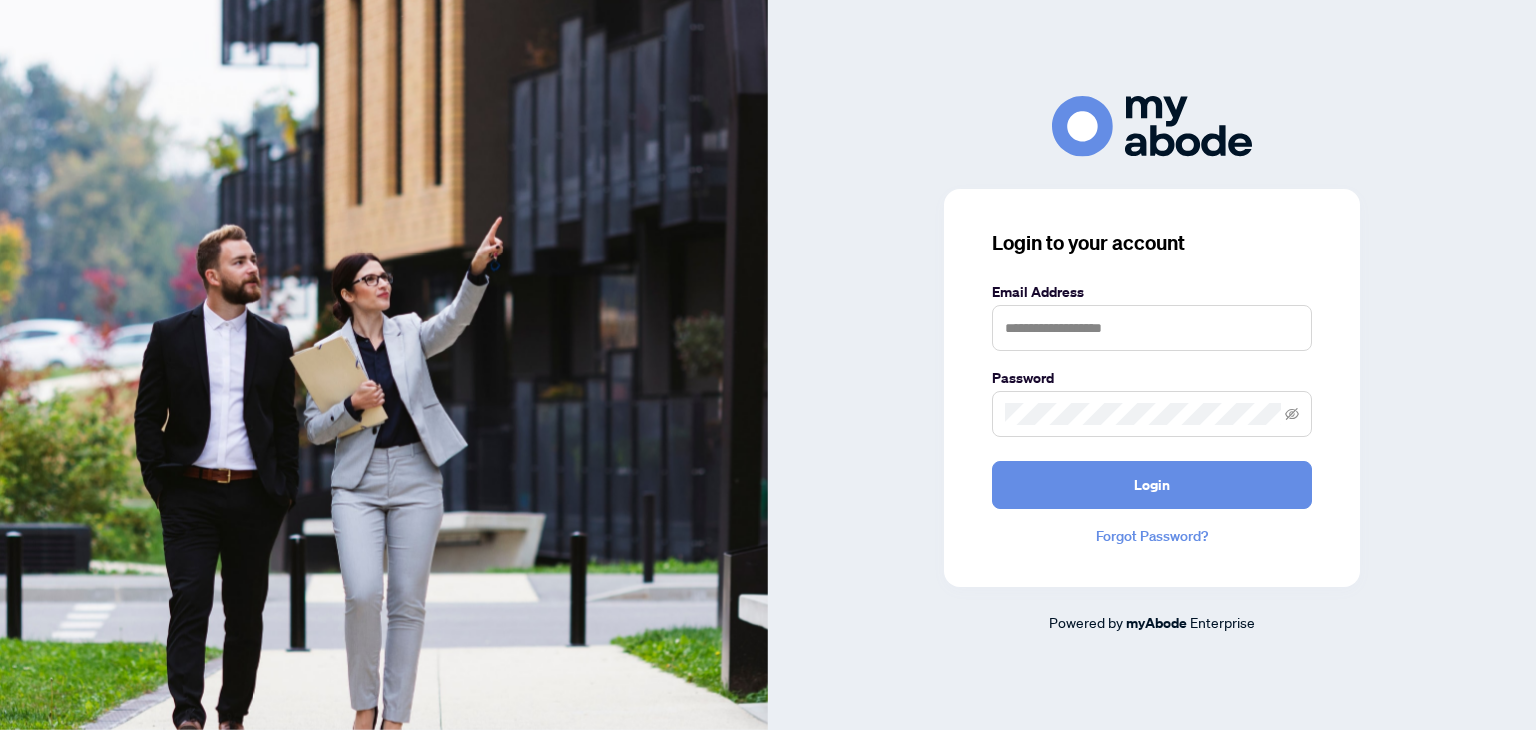 scroll, scrollTop: 0, scrollLeft: 0, axis: both 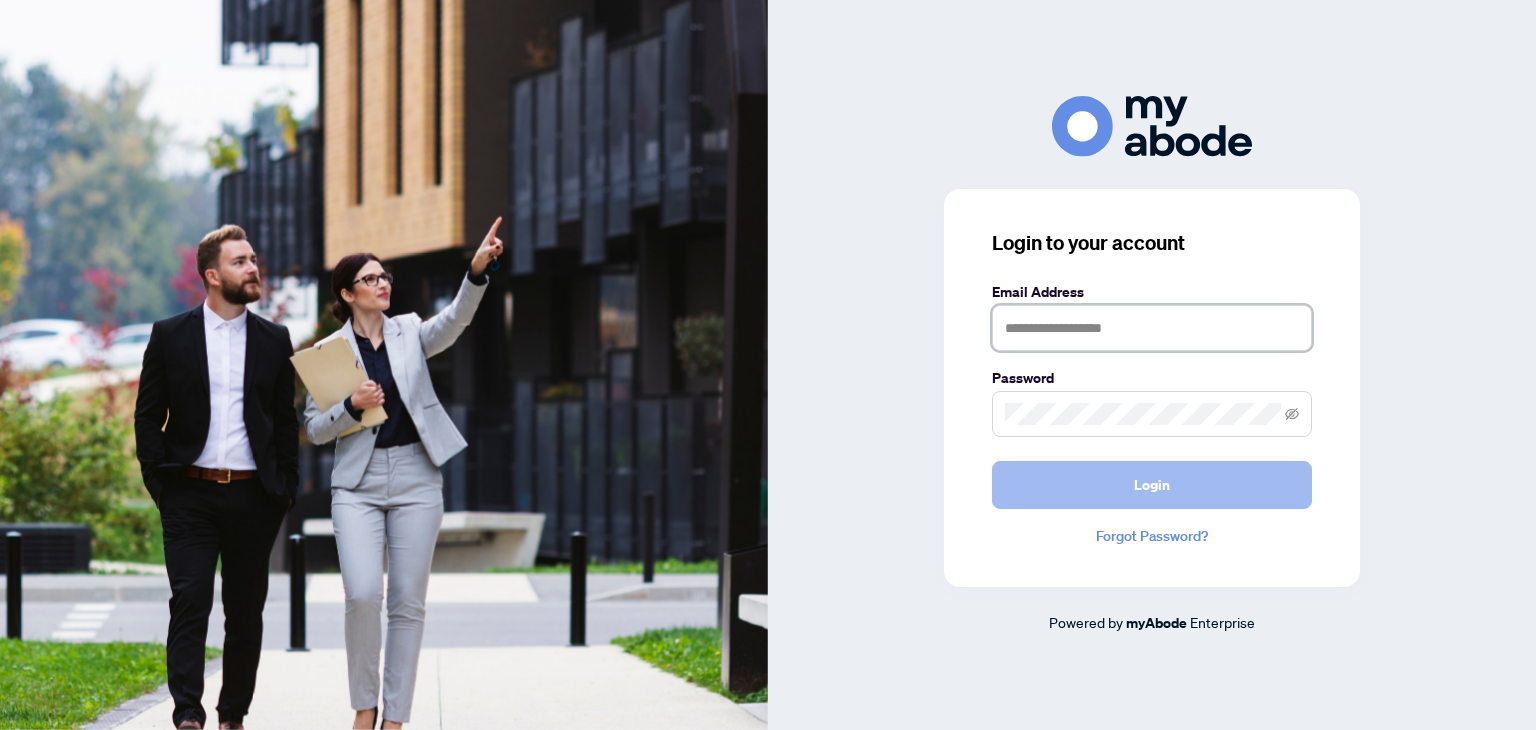 type on "**********" 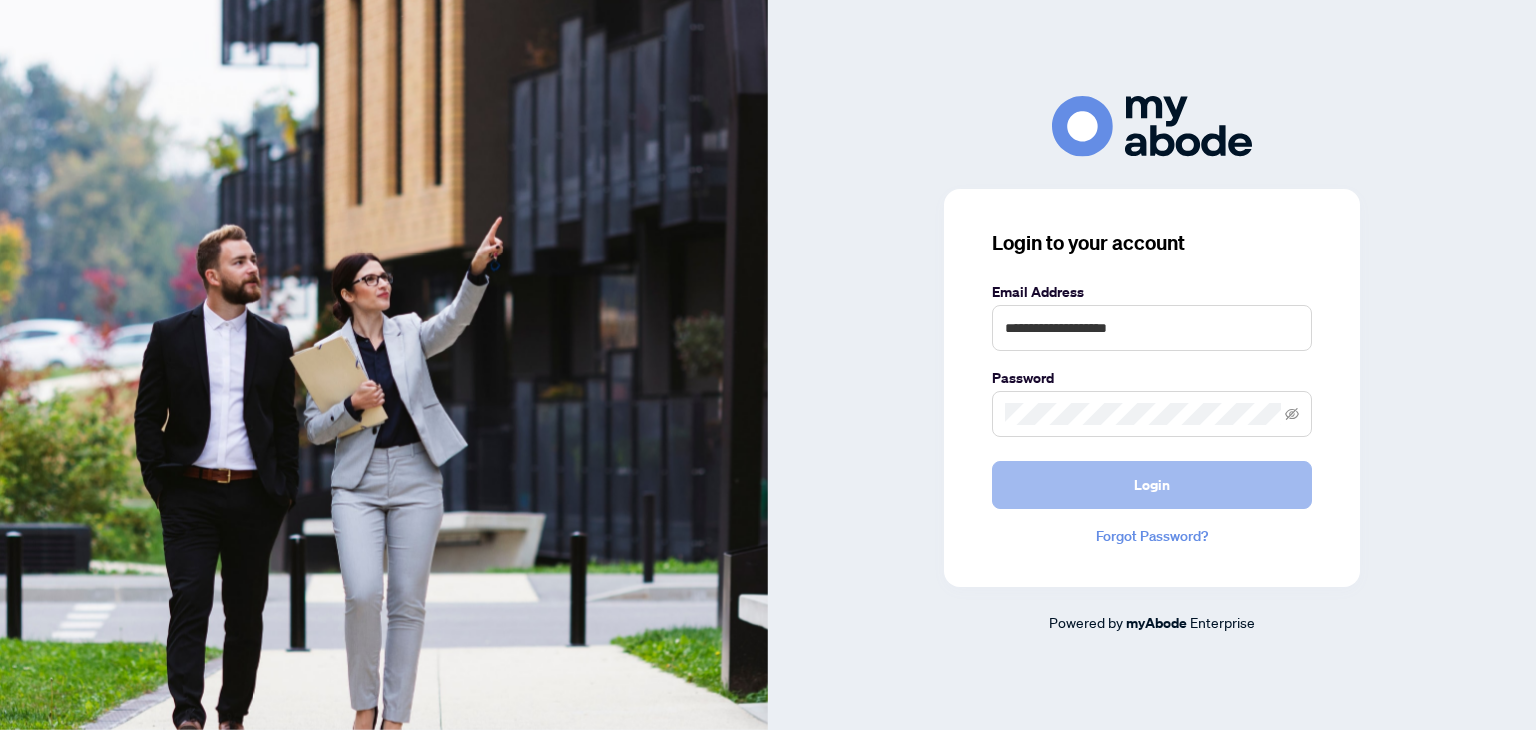 click on "Login" at bounding box center (1152, 485) 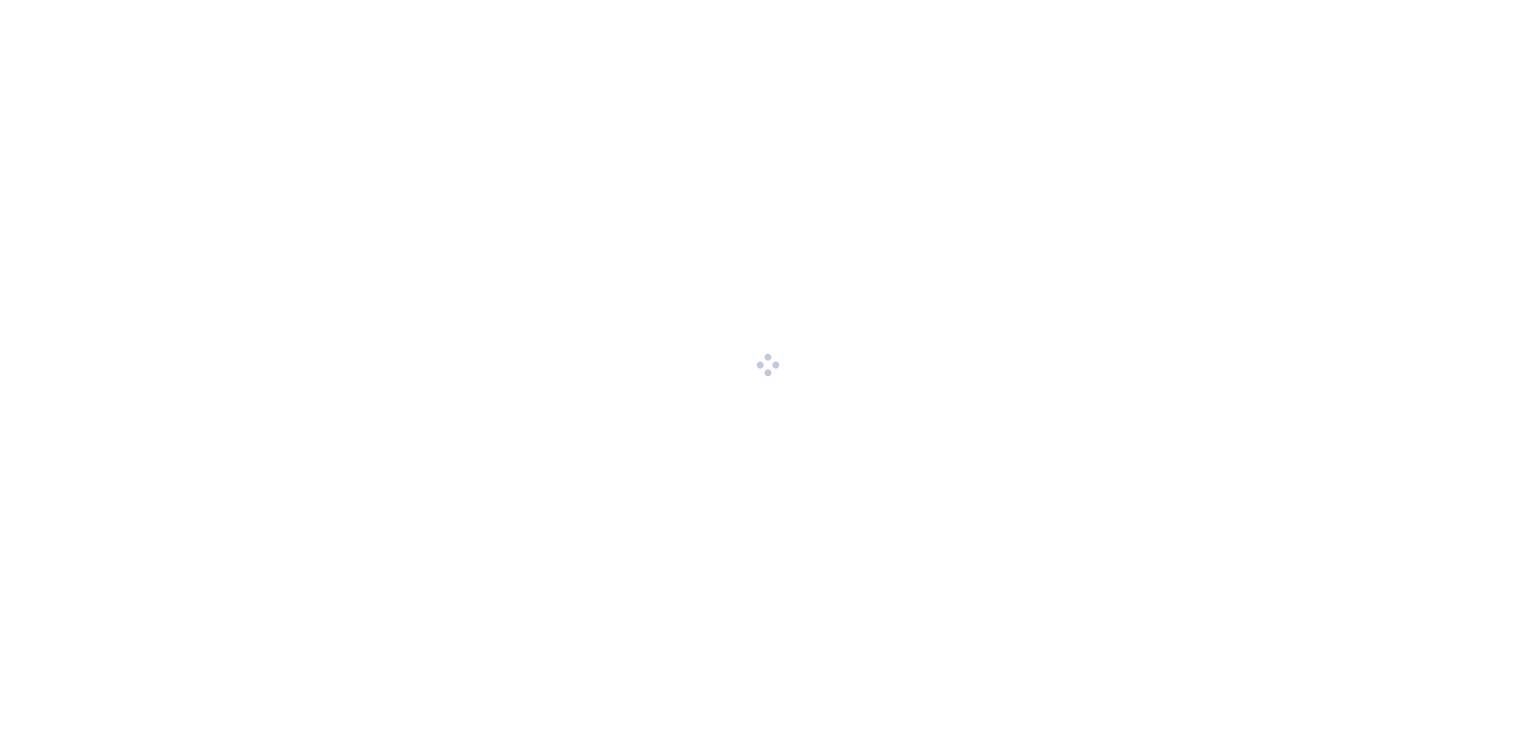 scroll, scrollTop: 0, scrollLeft: 0, axis: both 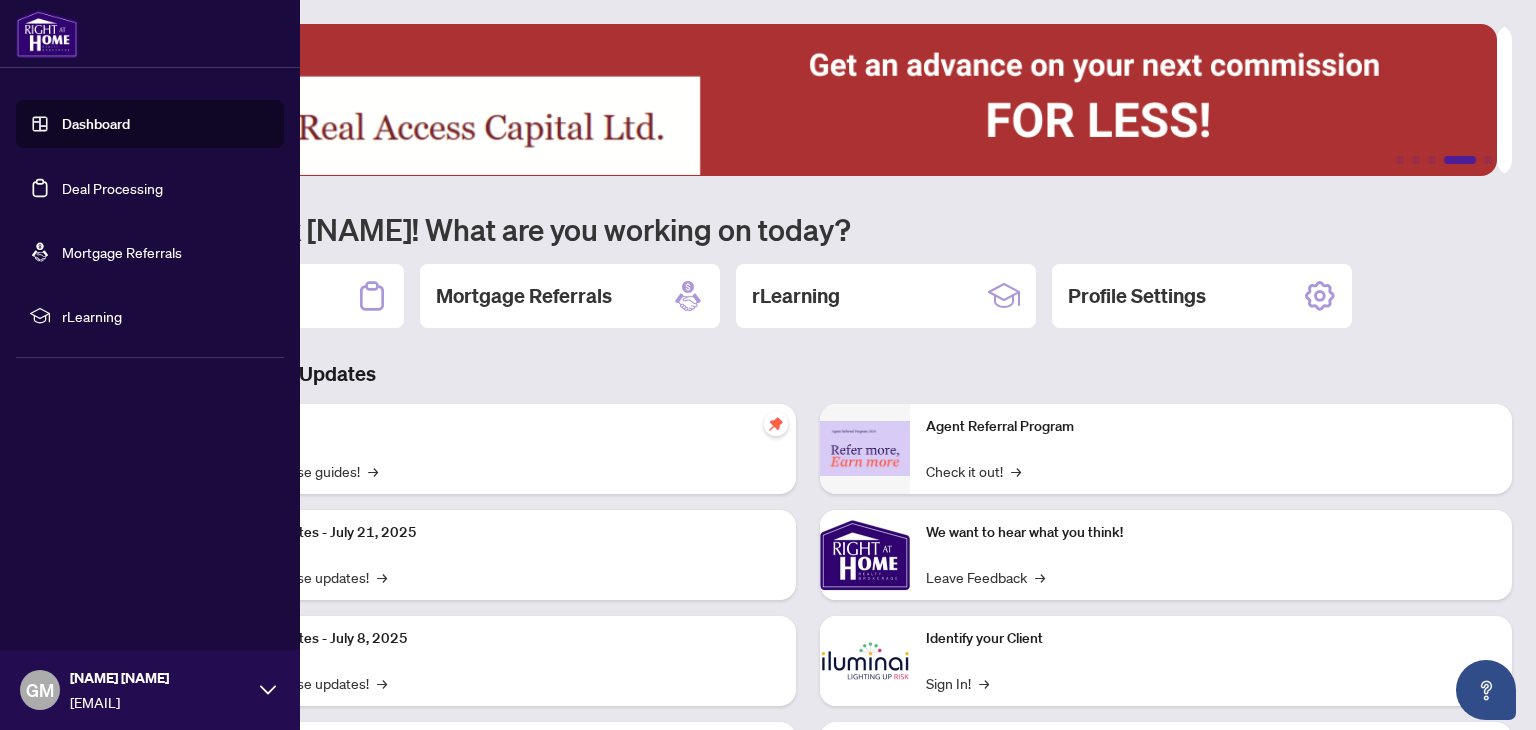 click on "Deal Processing" at bounding box center [112, 188] 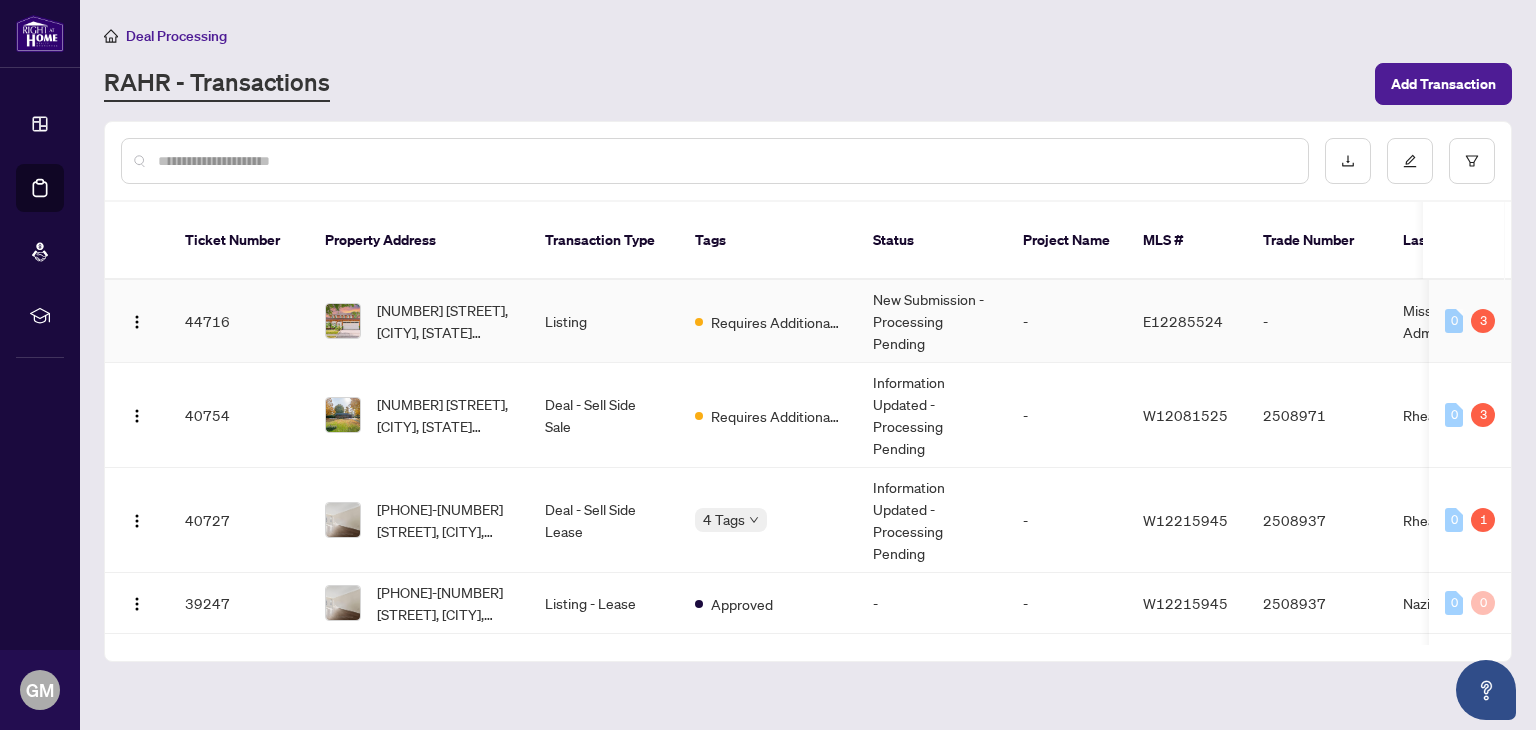 click on "44716" at bounding box center (239, 321) 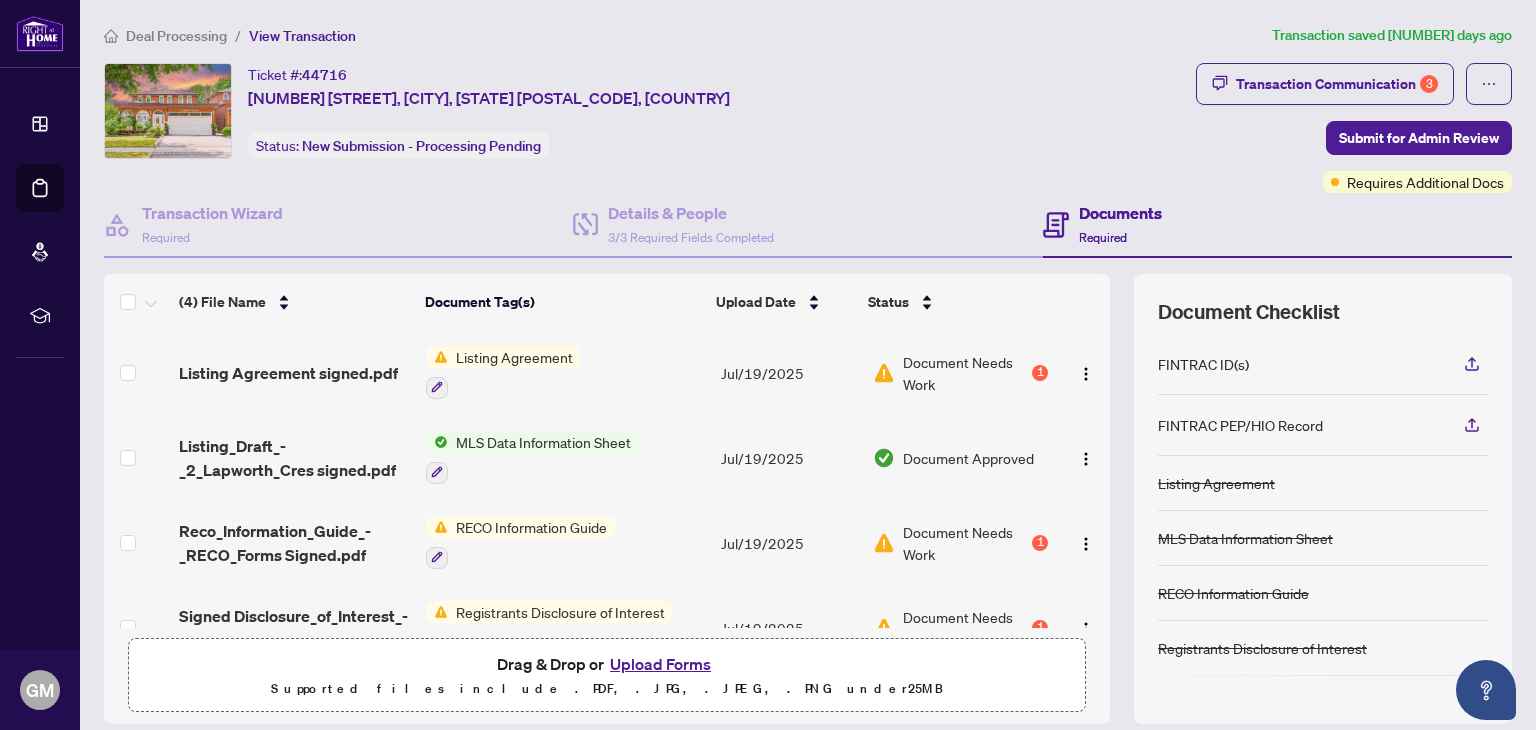 scroll, scrollTop: 45, scrollLeft: 0, axis: vertical 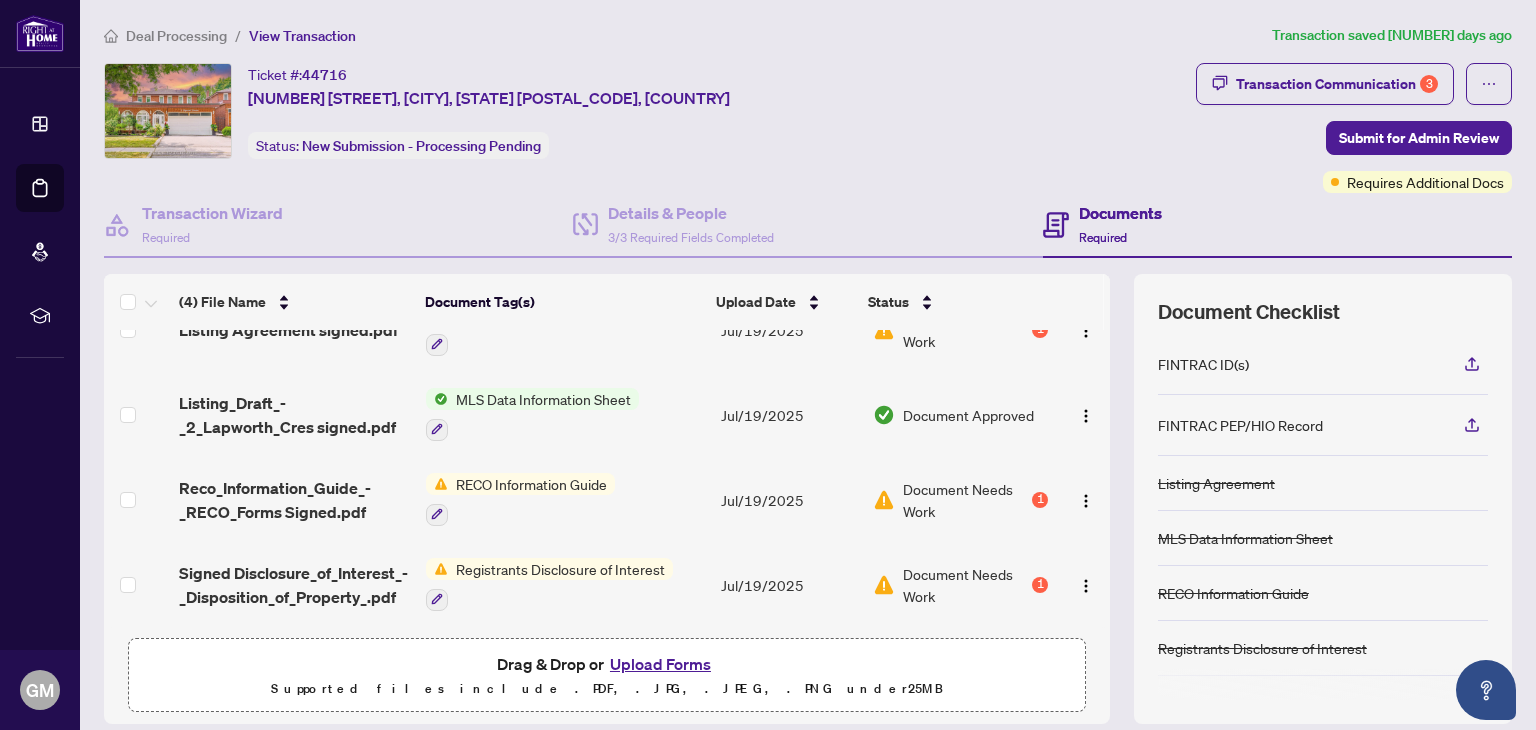 click on "Upload Forms" at bounding box center (660, 664) 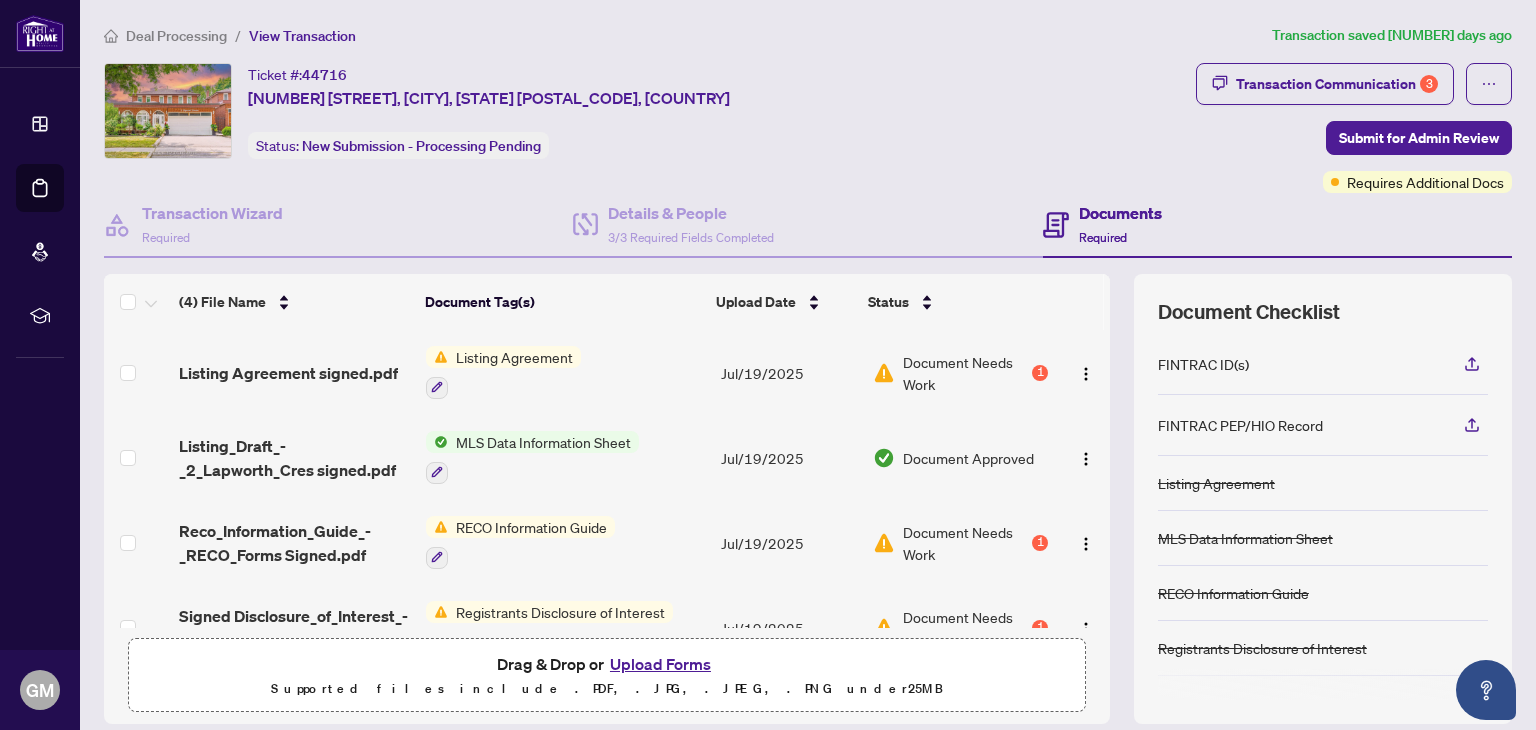 scroll, scrollTop: 45, scrollLeft: 0, axis: vertical 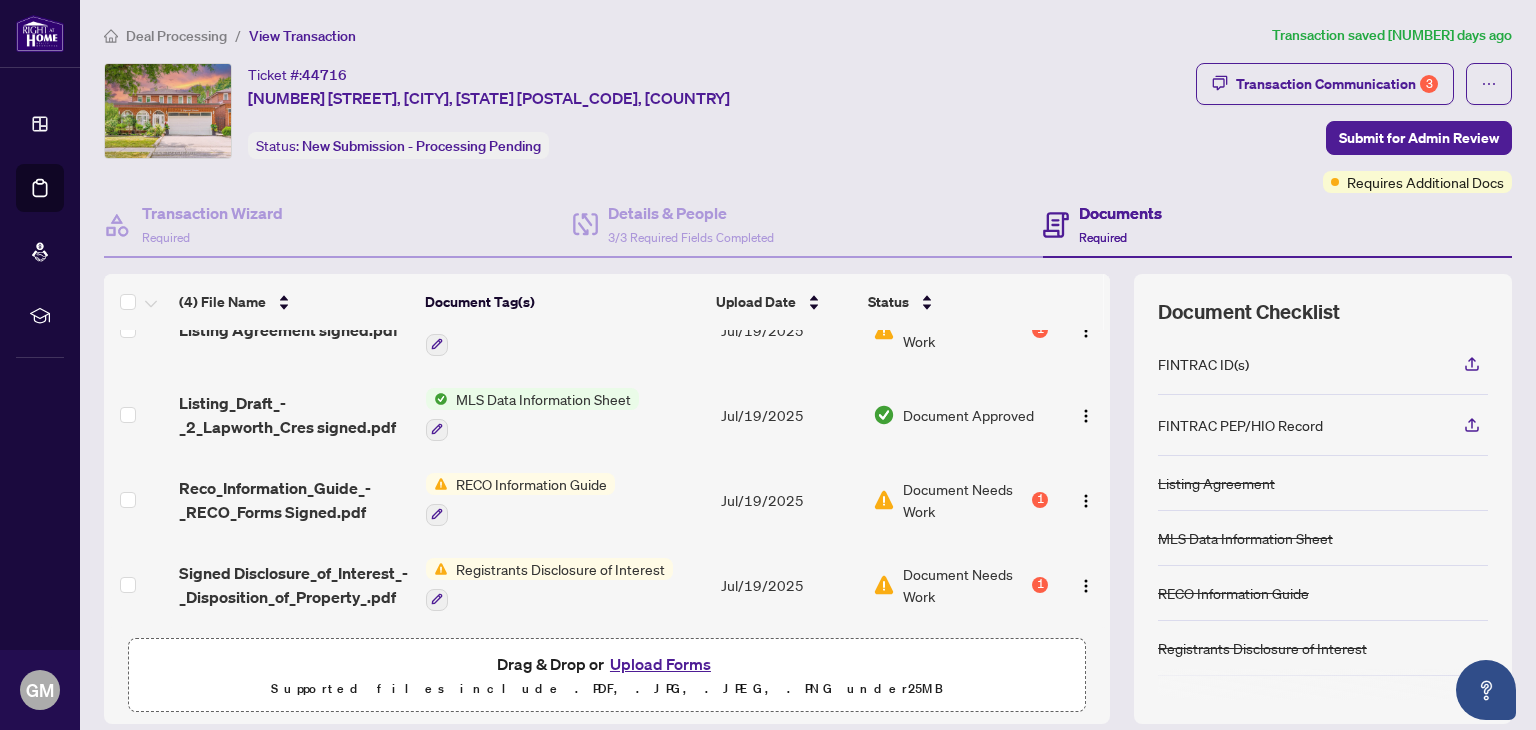 click on "Upload Forms" at bounding box center (660, 664) 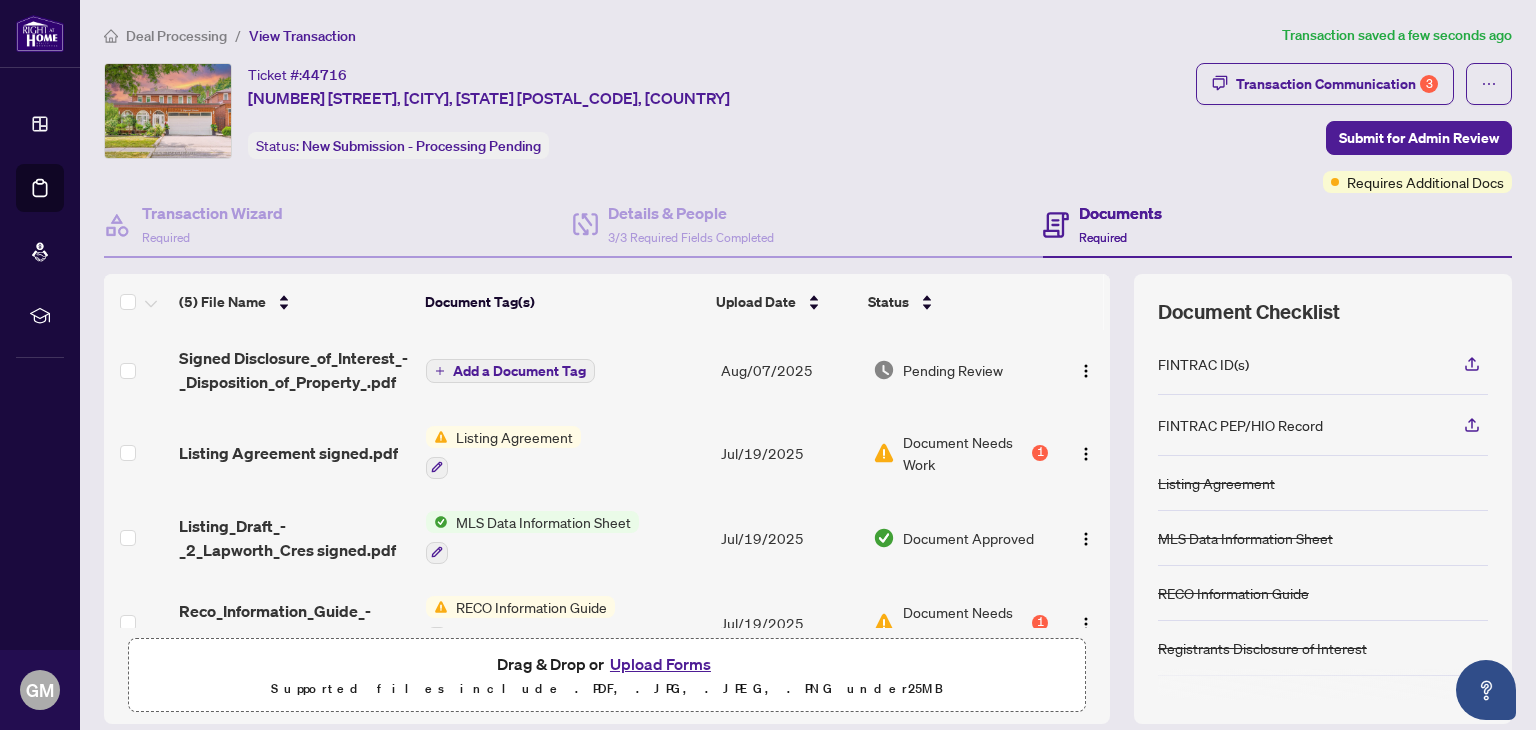scroll, scrollTop: 0, scrollLeft: 0, axis: both 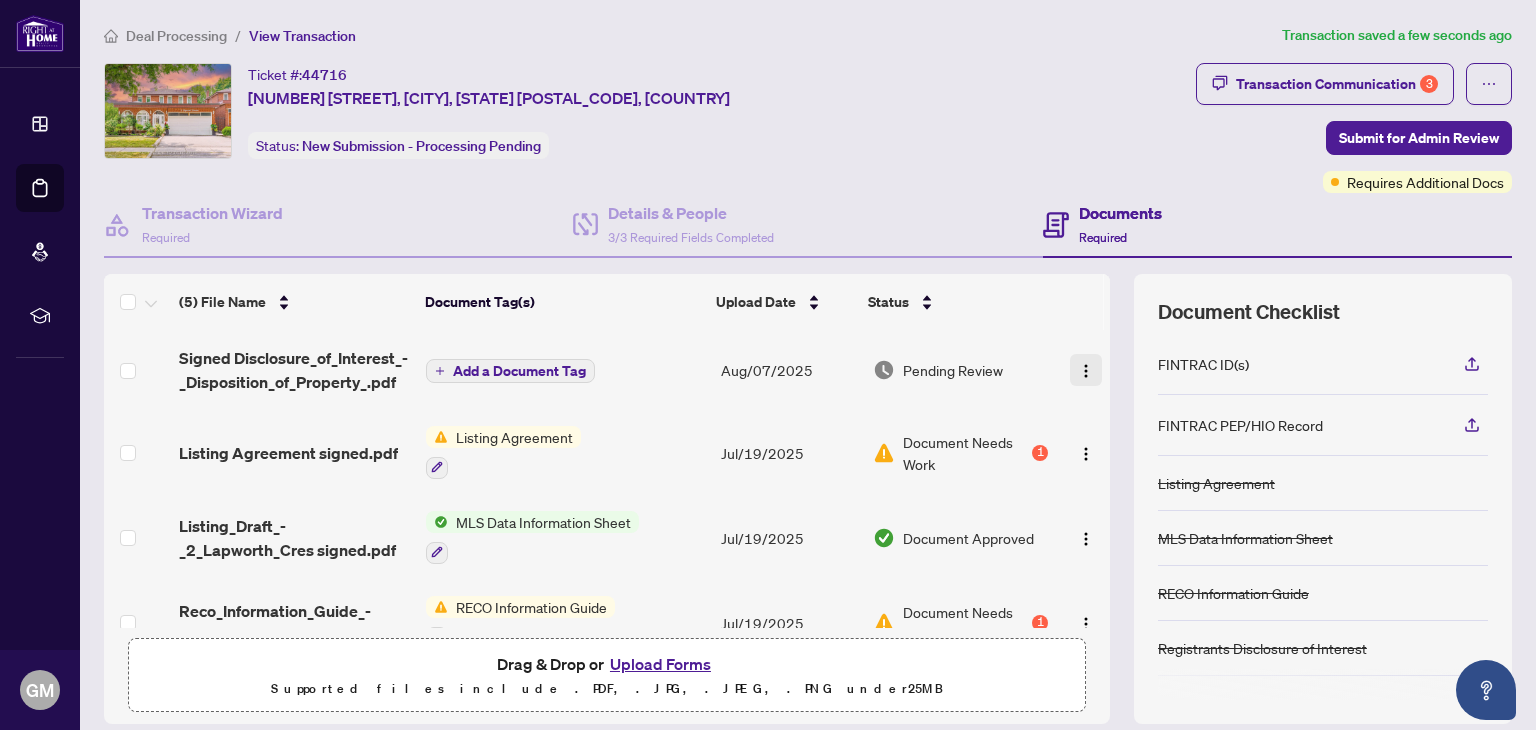 click at bounding box center [1086, 371] 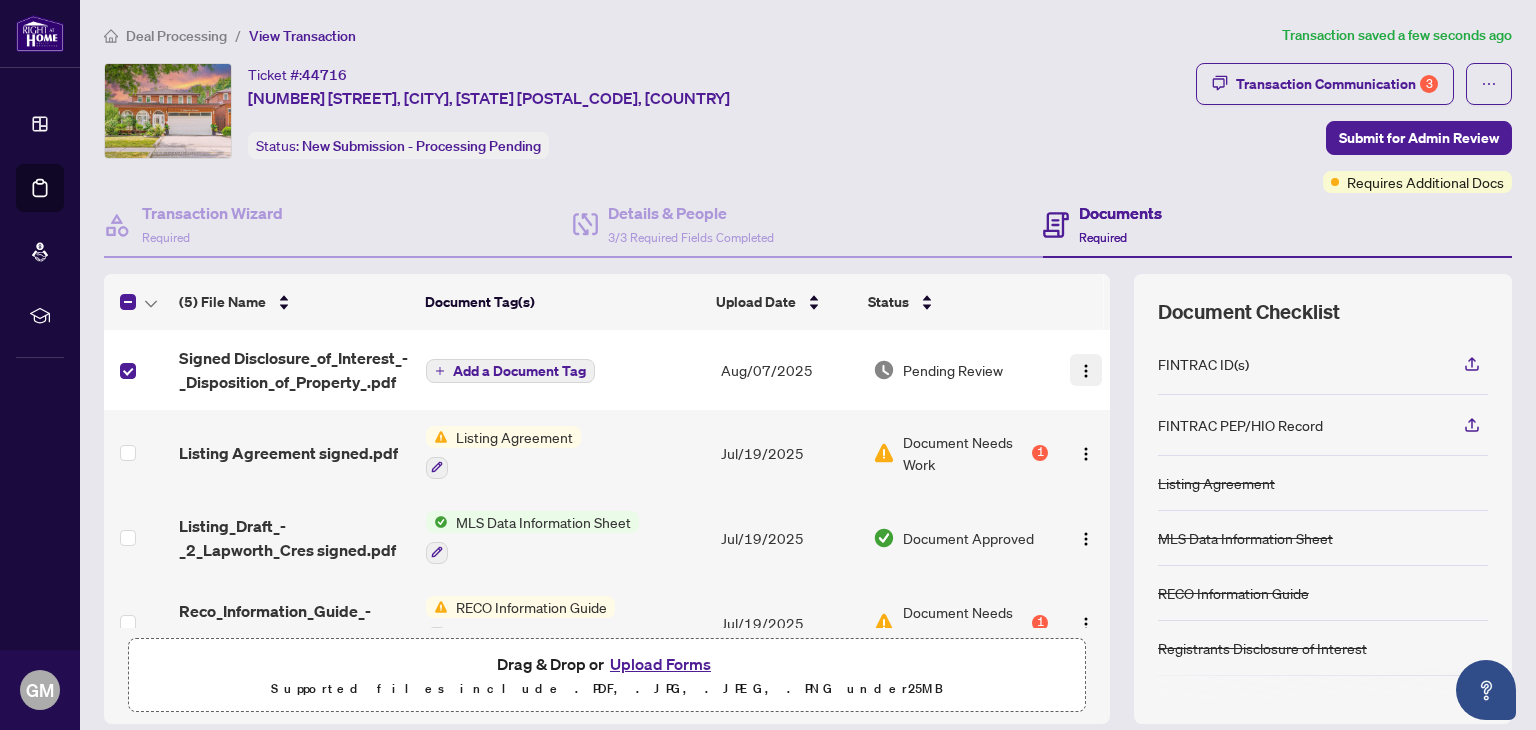 click at bounding box center [1086, 371] 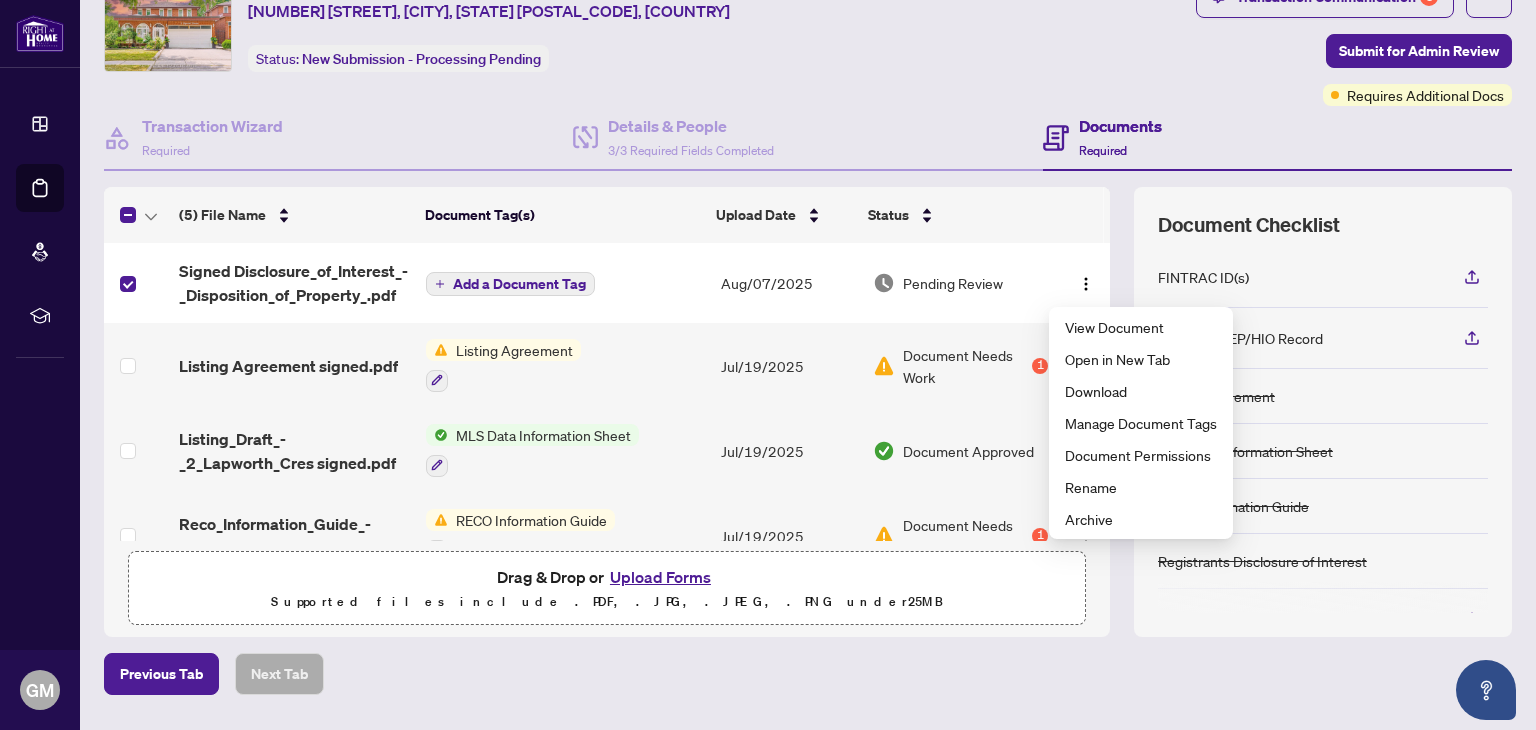 scroll, scrollTop: 99, scrollLeft: 0, axis: vertical 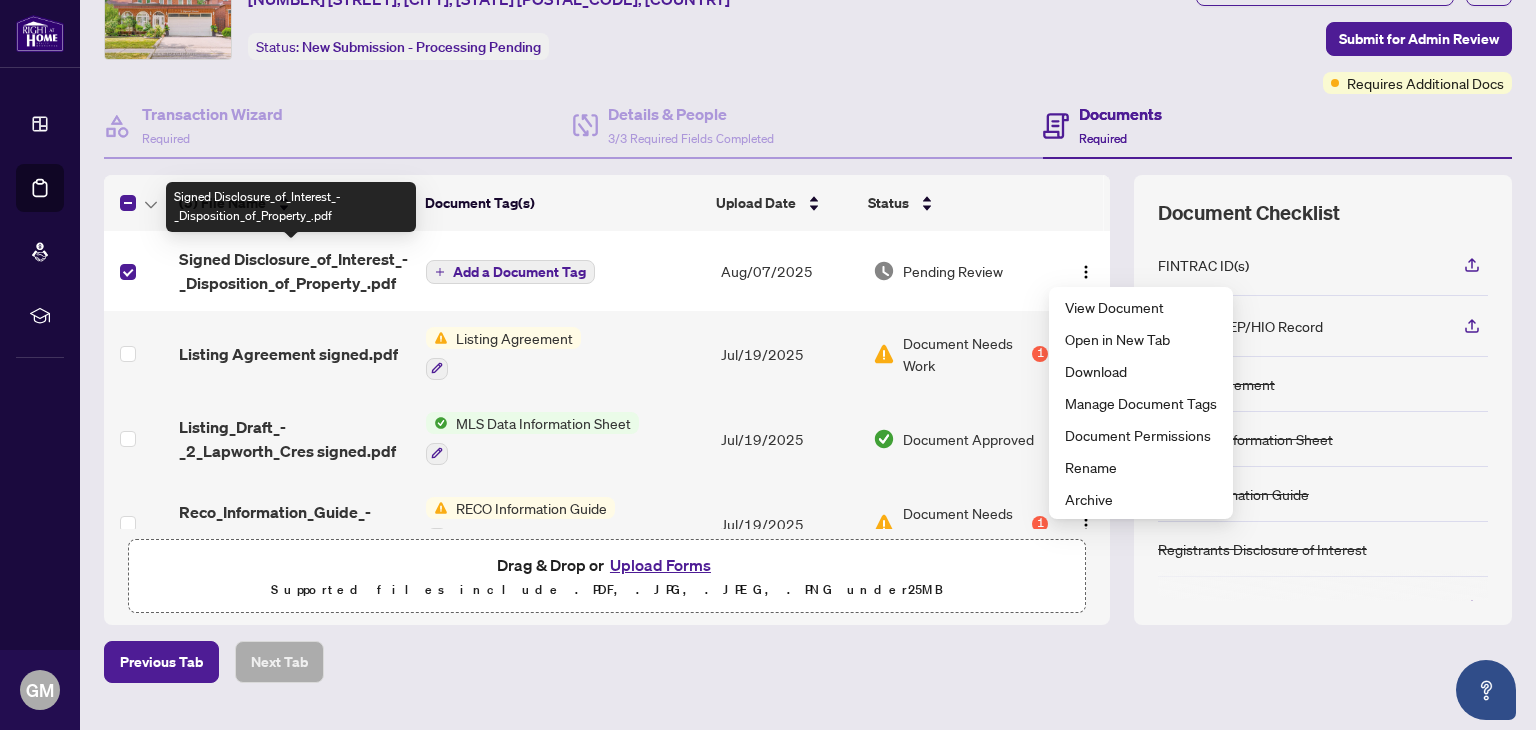 click on "Signed Disclosure_of_Interest_-_Disposition_of_Property_.pdf" at bounding box center (294, 271) 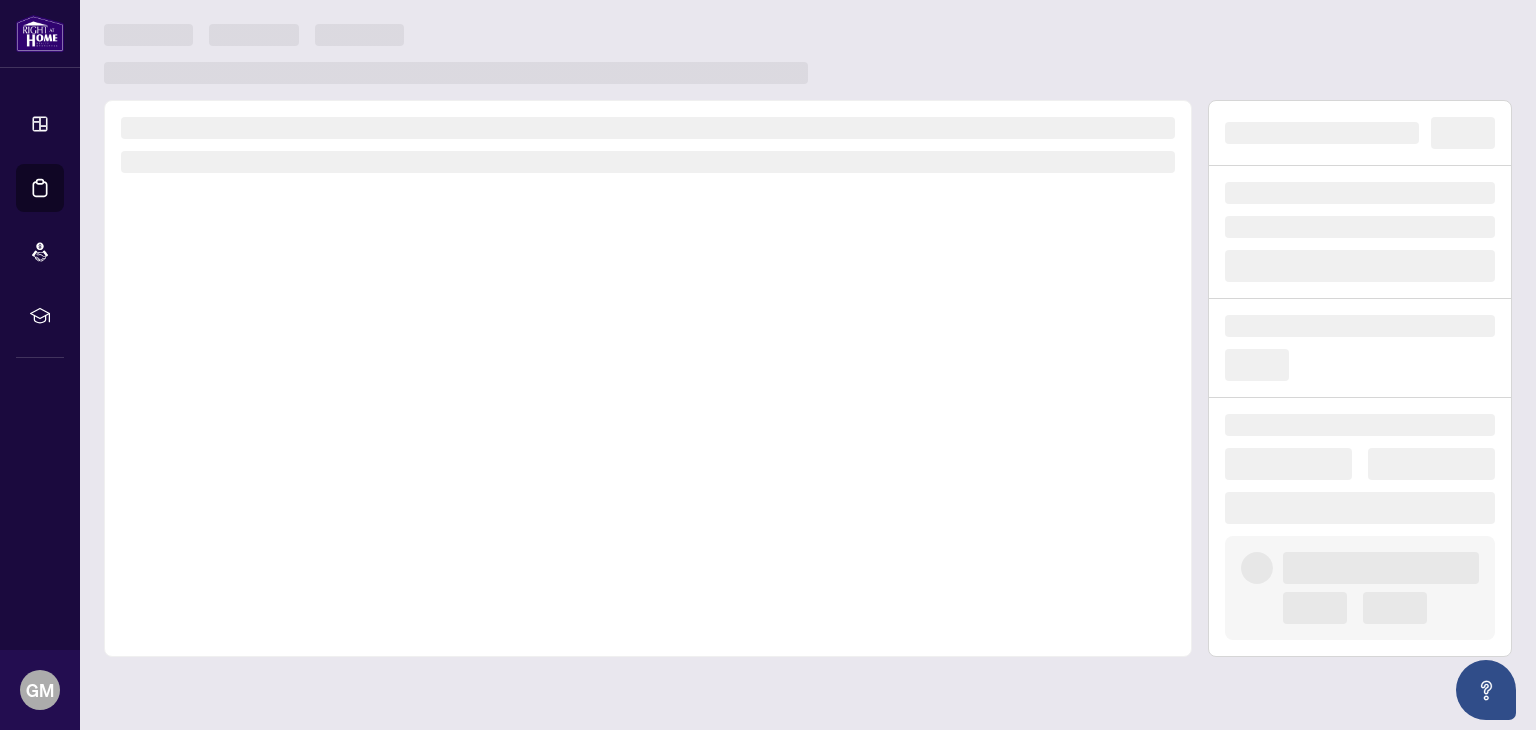 scroll, scrollTop: 0, scrollLeft: 0, axis: both 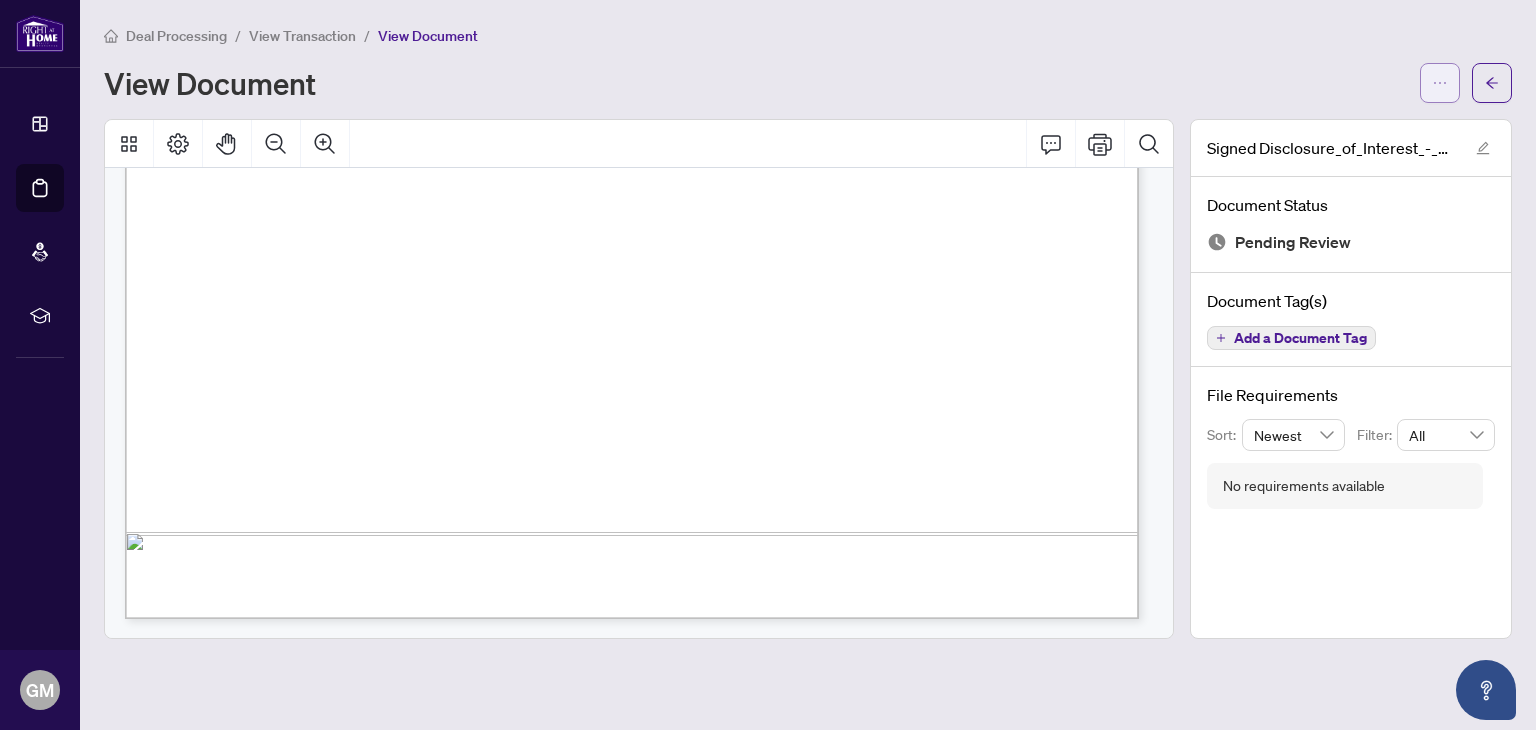 click 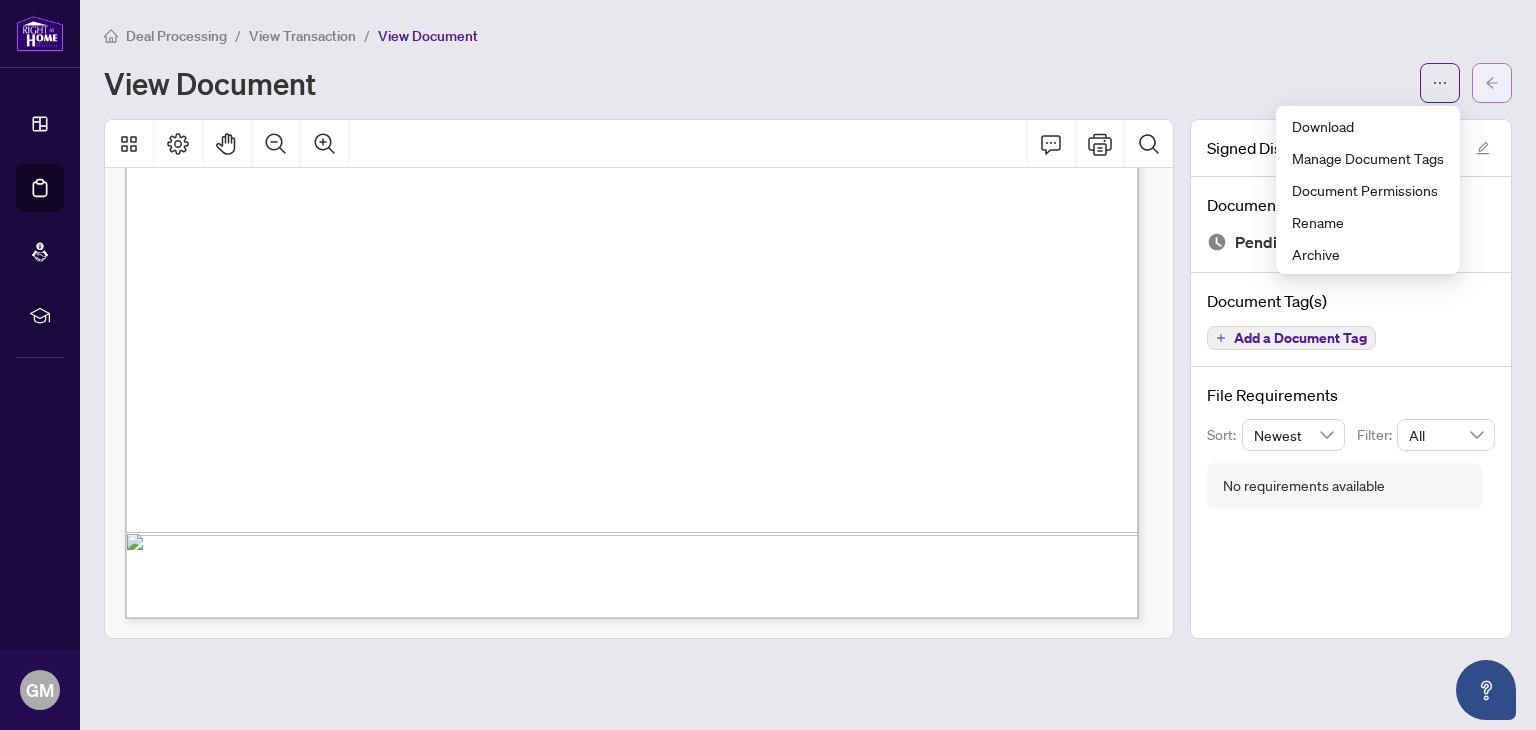 click 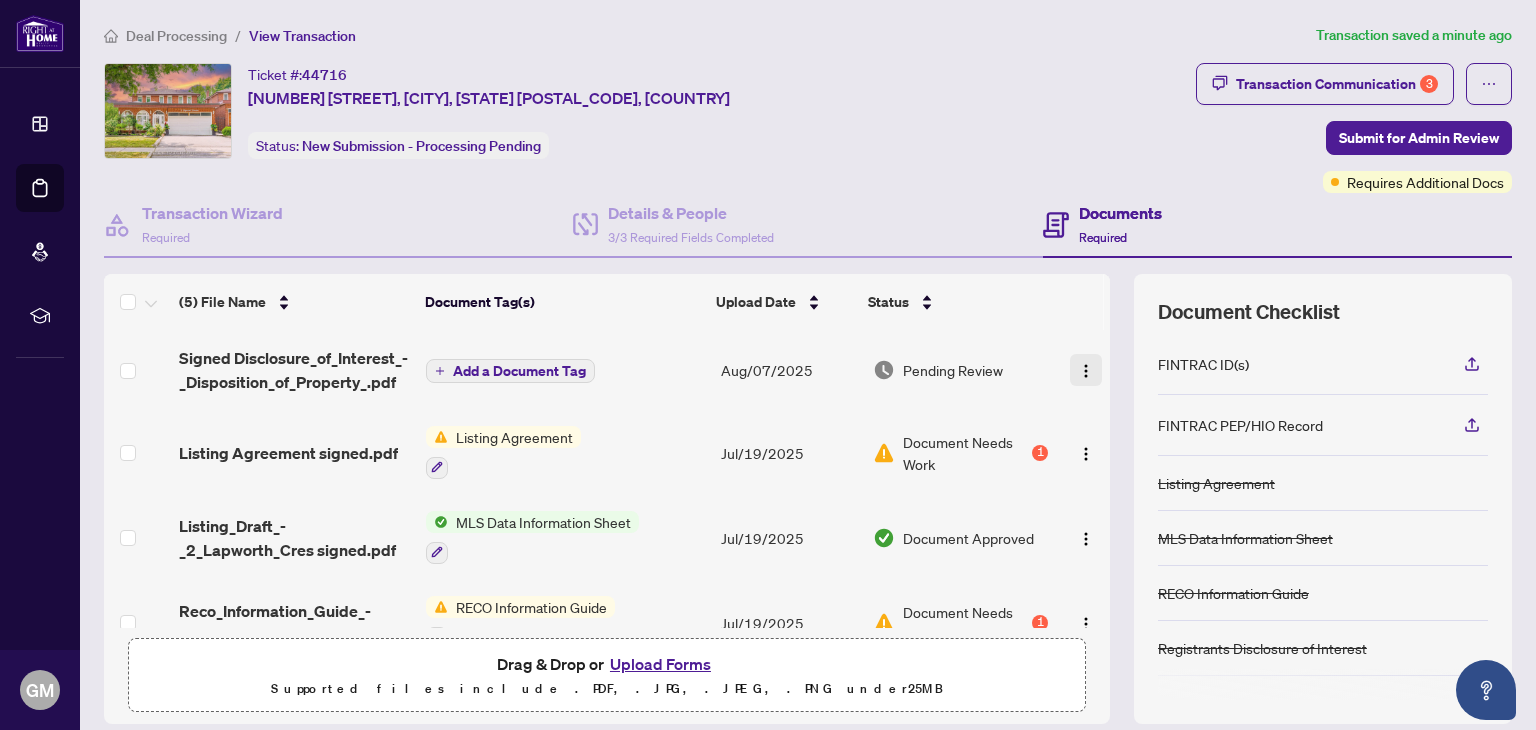 click at bounding box center [1086, 371] 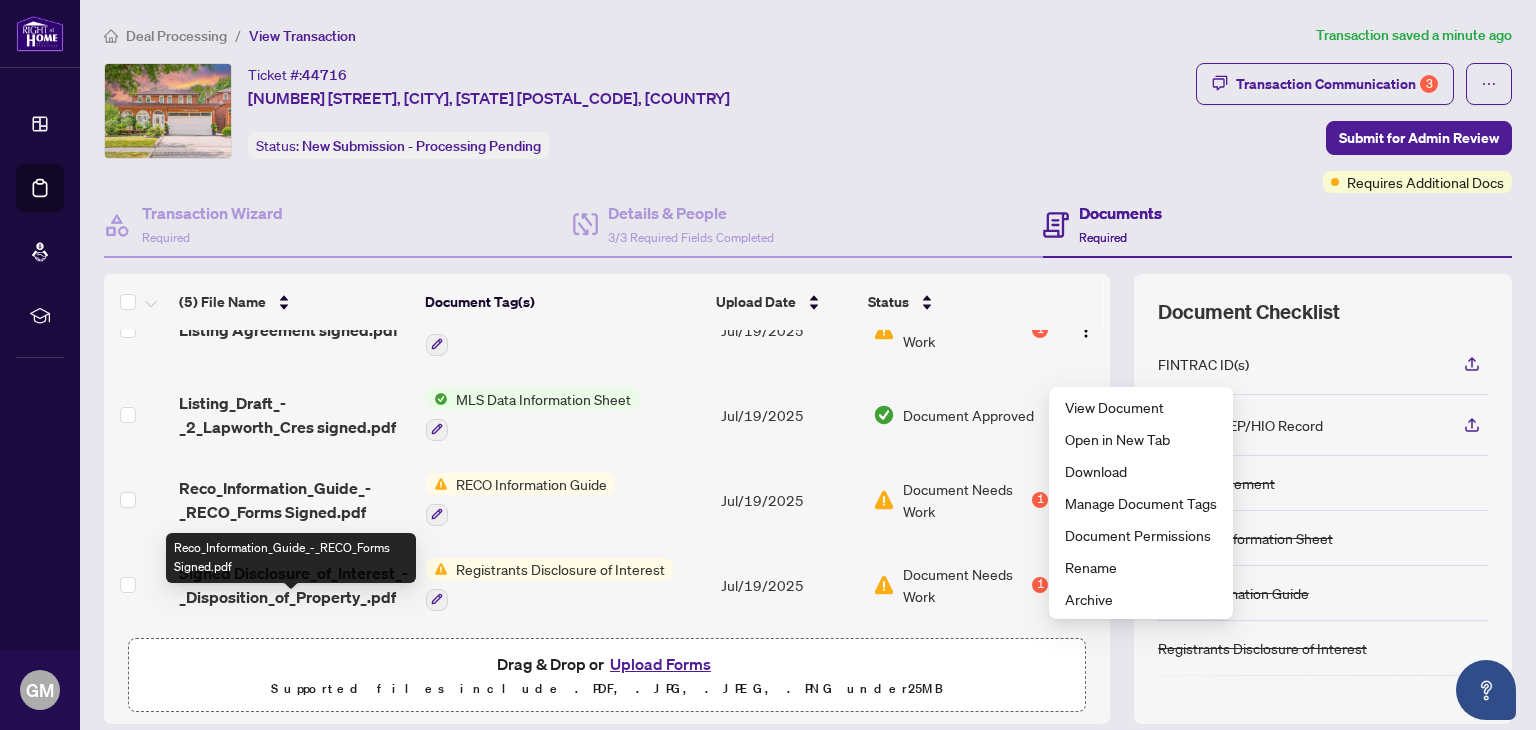 scroll, scrollTop: 0, scrollLeft: 0, axis: both 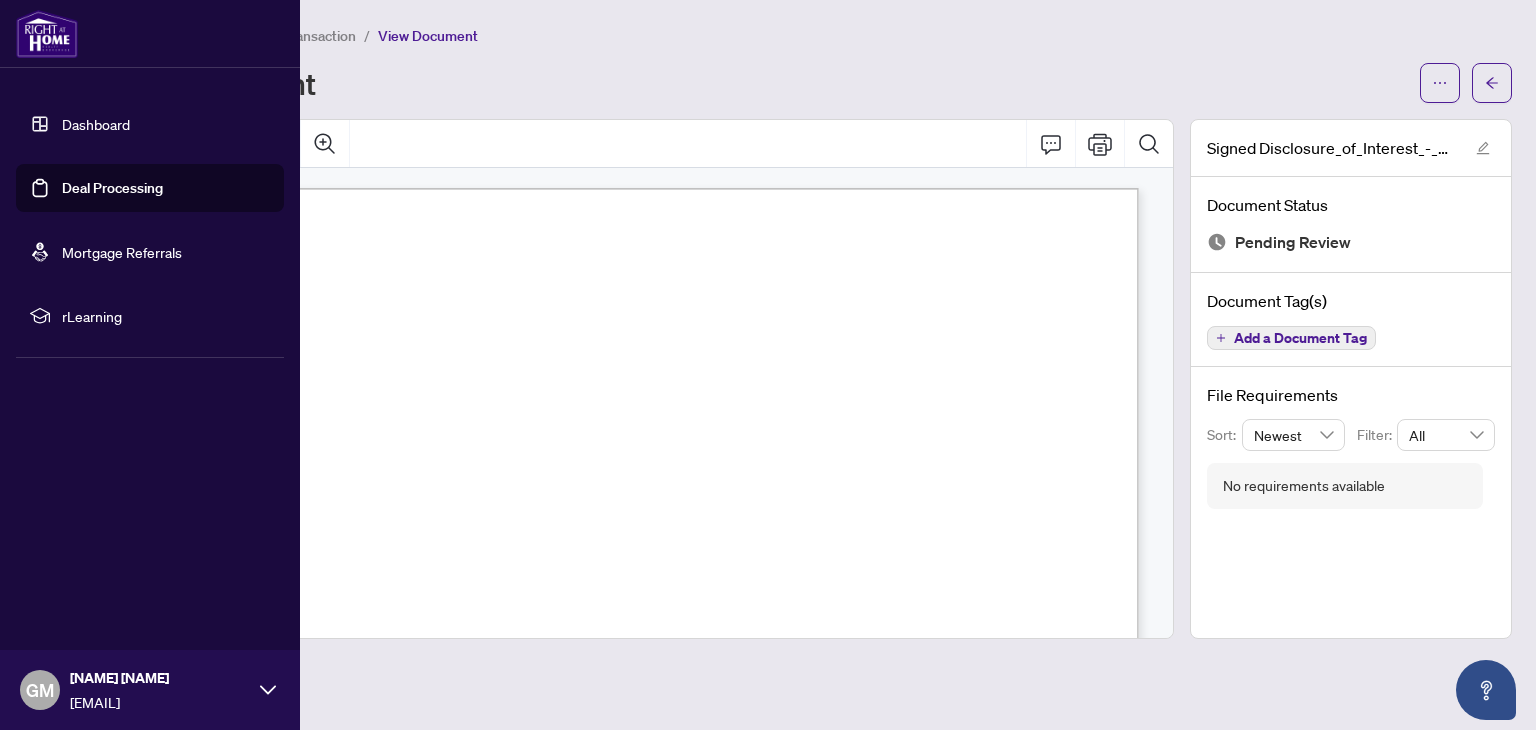 click on "Dashboard" at bounding box center (96, 124) 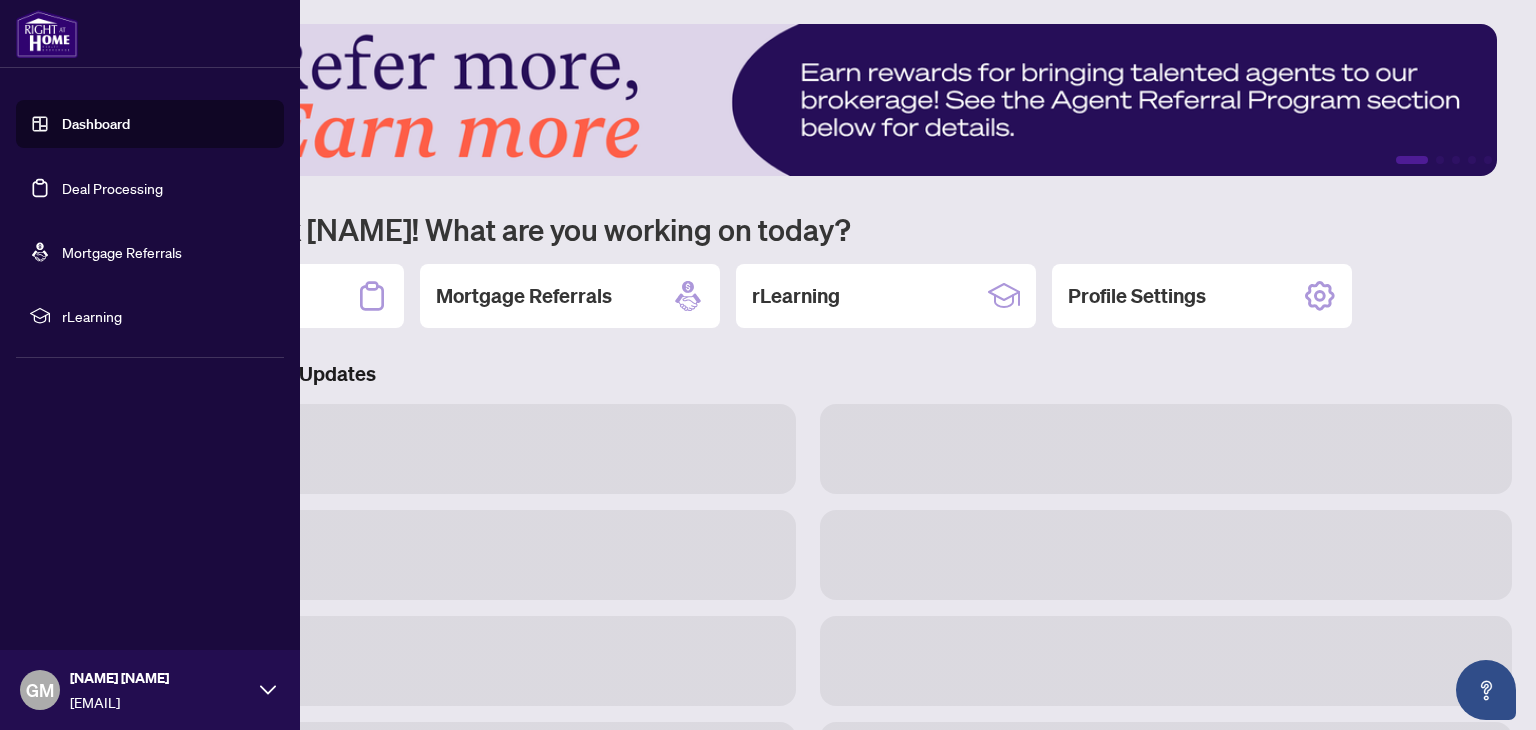 click on "Deal Processing" at bounding box center [112, 188] 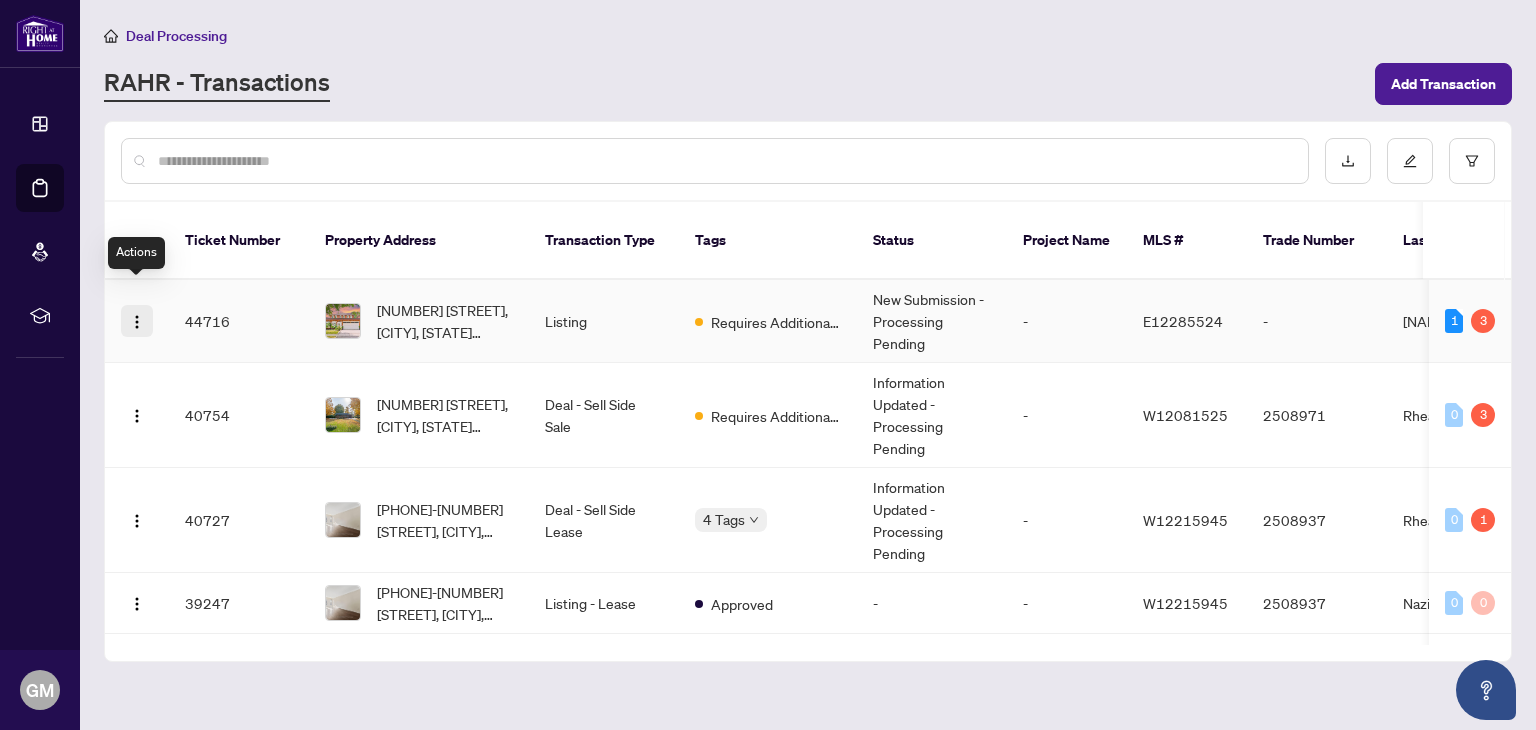 click at bounding box center (137, 322) 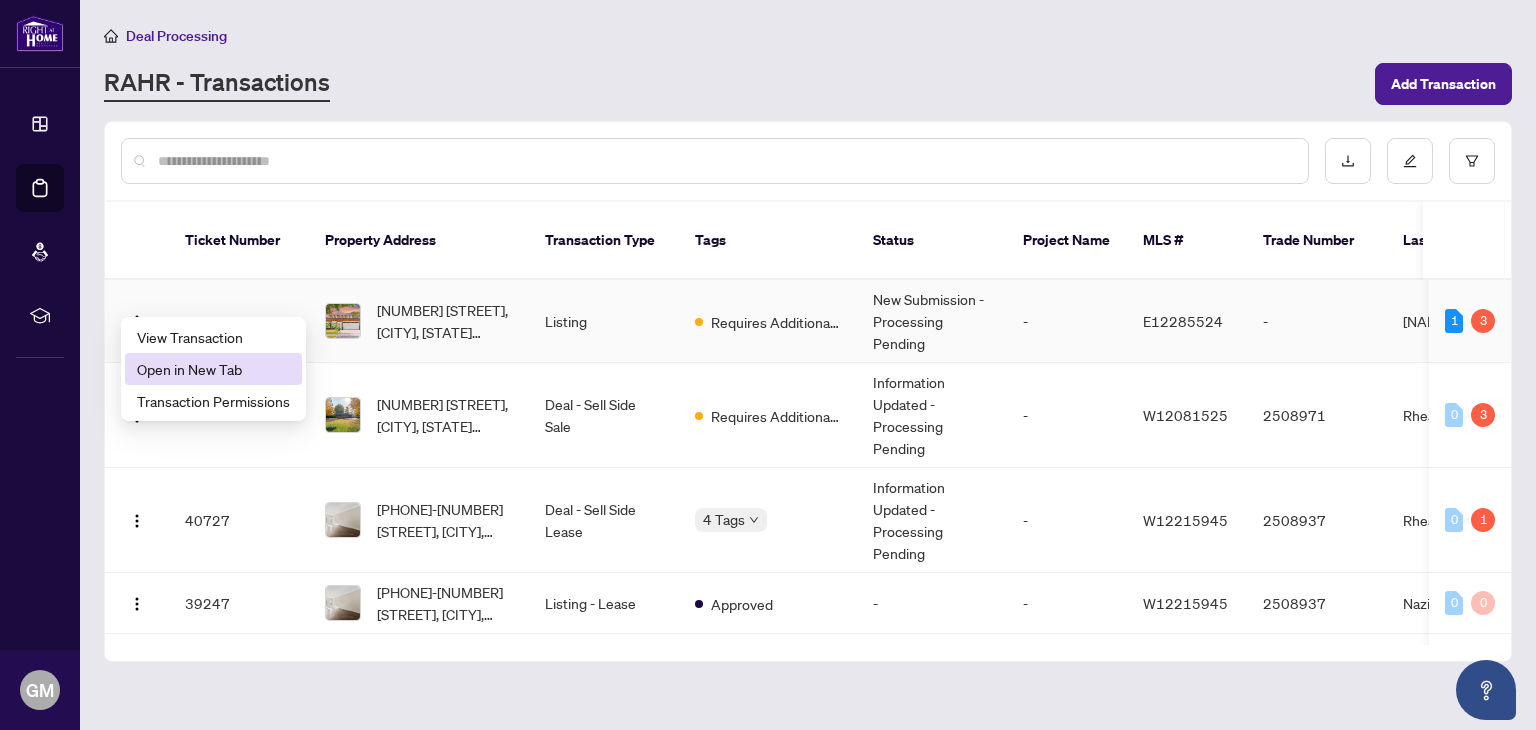 click on "Open in New Tab" at bounding box center (213, 369) 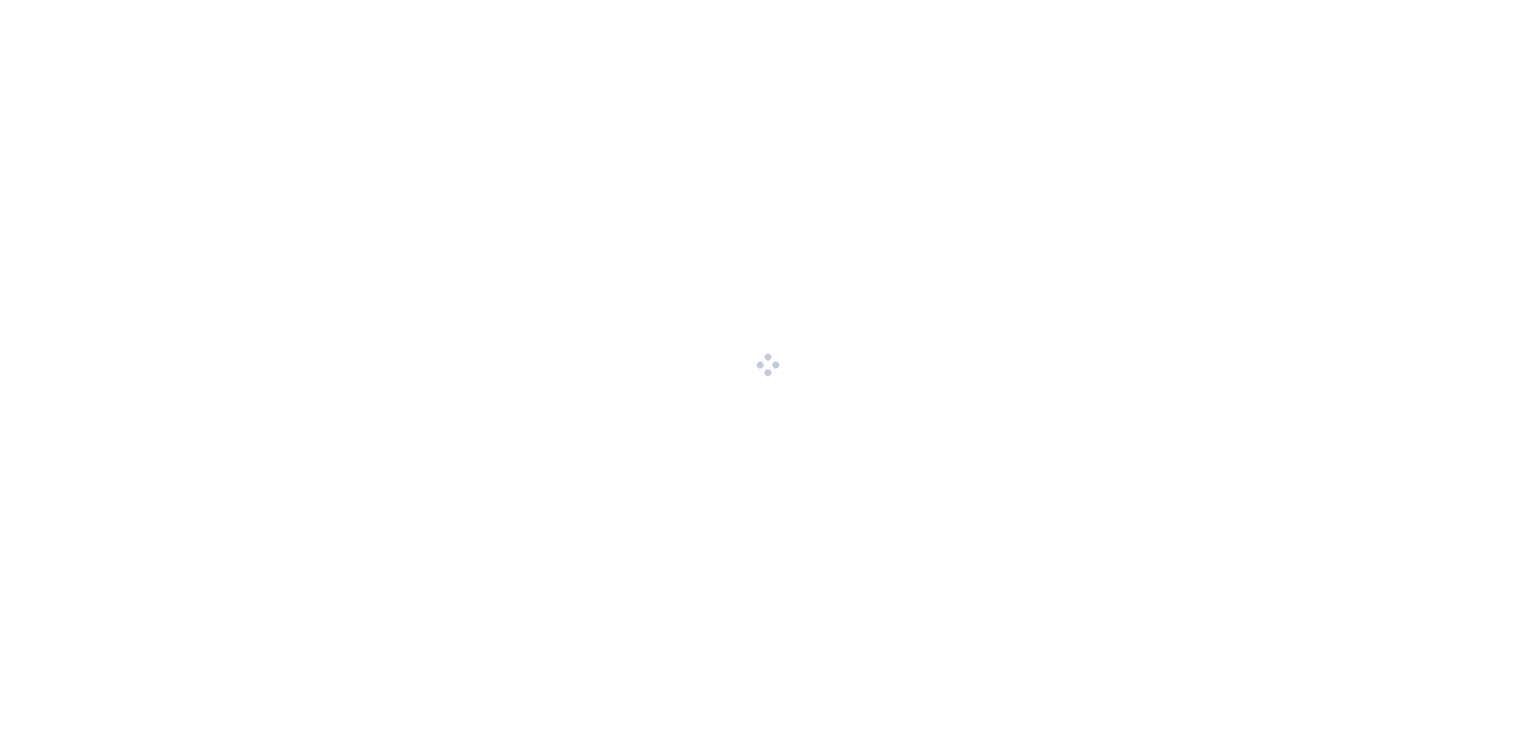 scroll, scrollTop: 0, scrollLeft: 0, axis: both 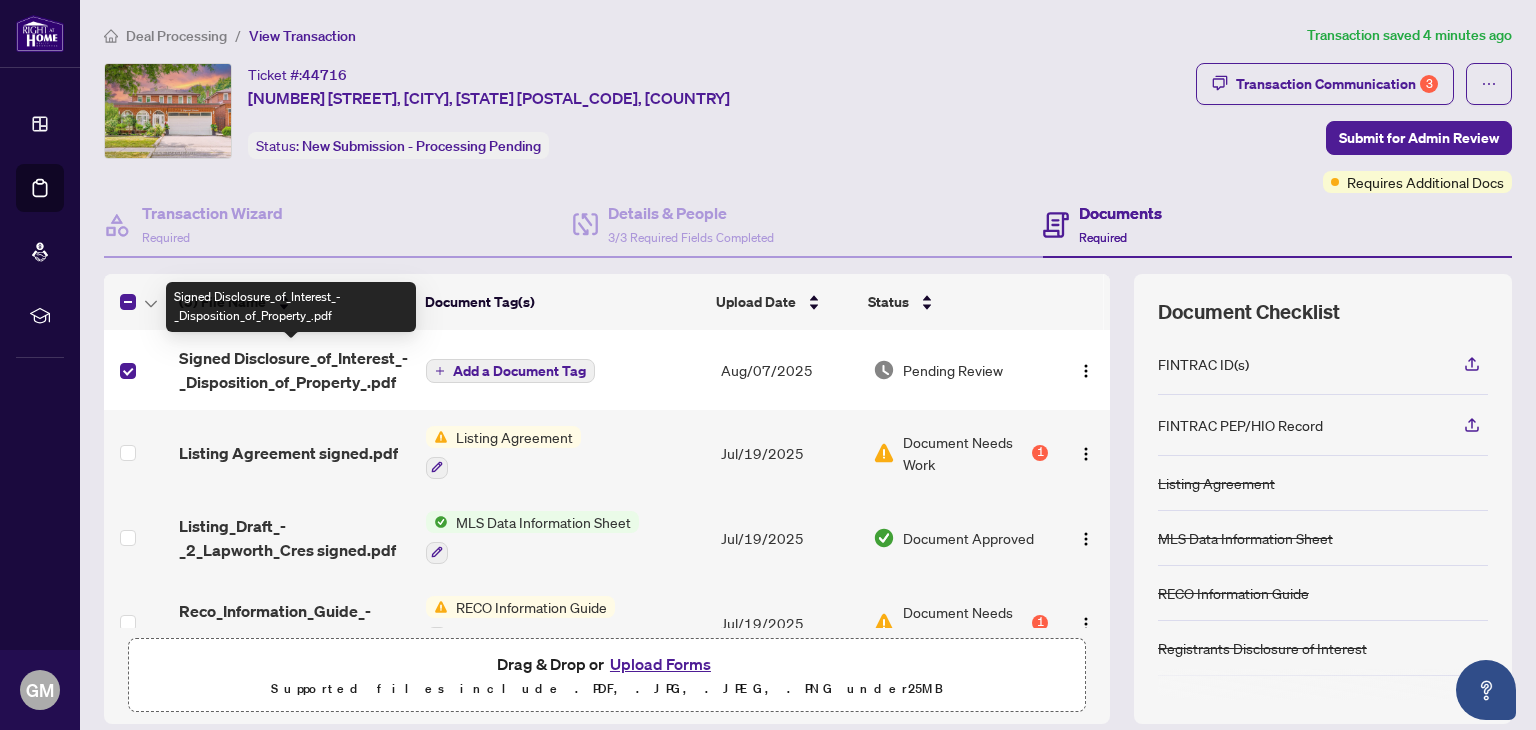 drag, startPoint x: 284, startPoint y: 365, endPoint x: 707, endPoint y: 349, distance: 423.3025 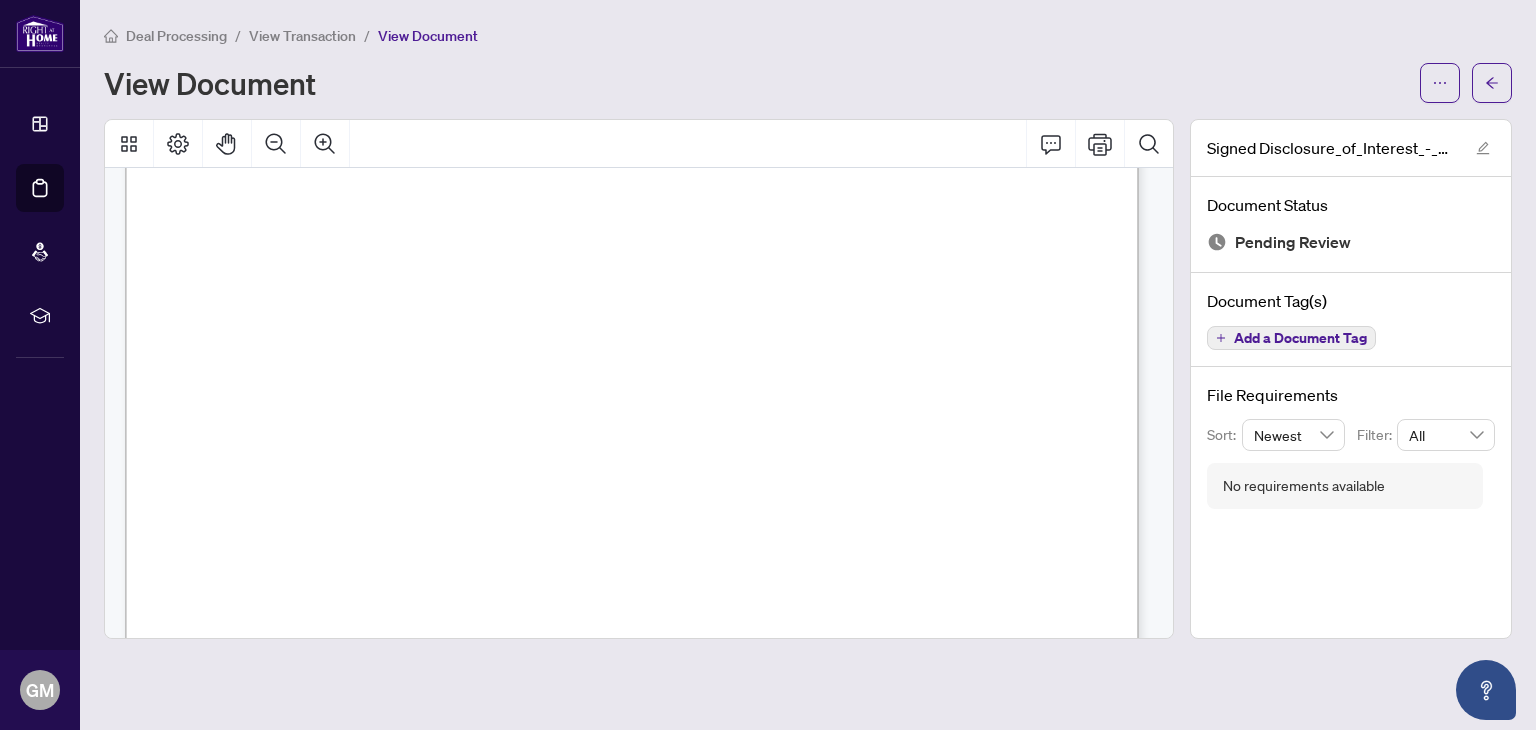 scroll, scrollTop: 0, scrollLeft: 0, axis: both 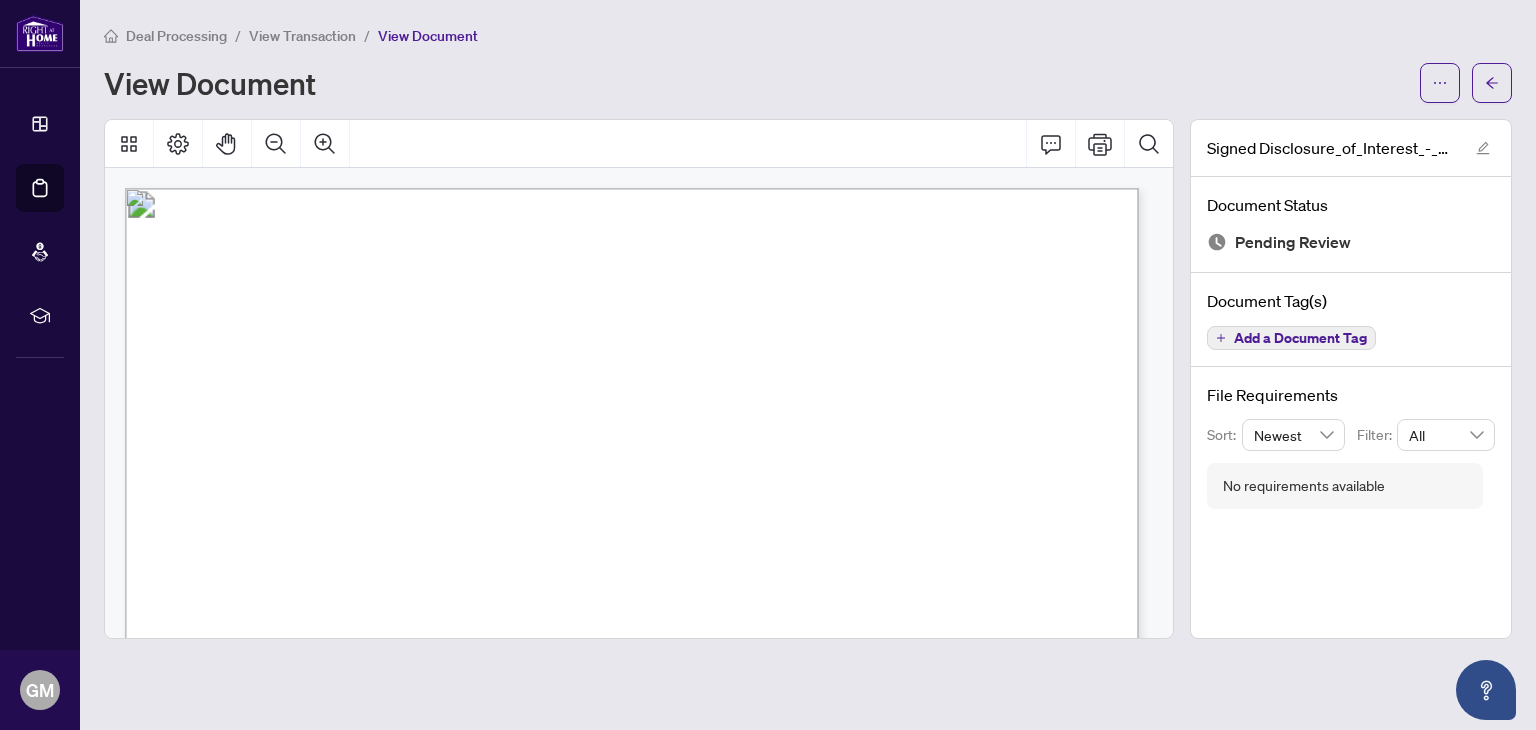 click on "Pending Review" at bounding box center [1293, 242] 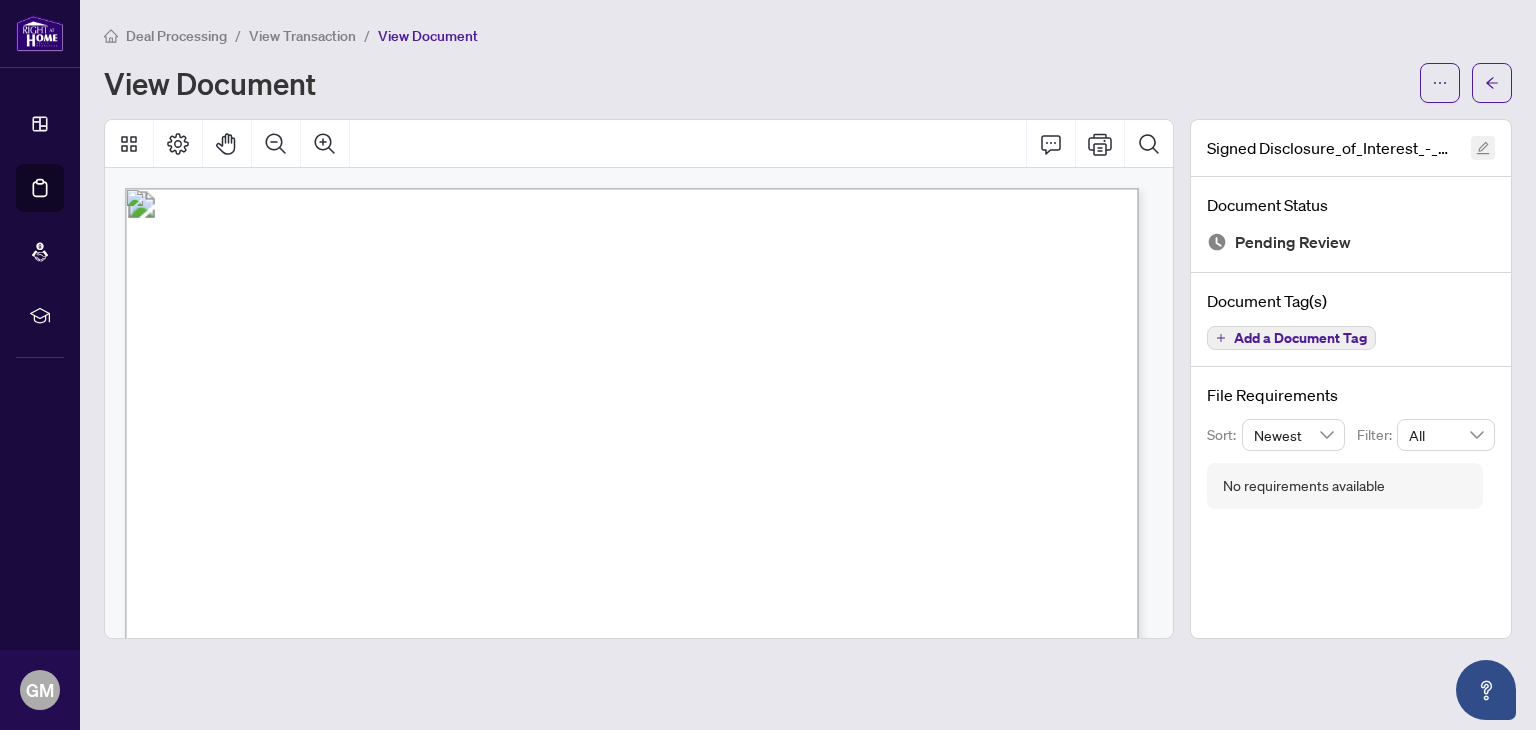 click 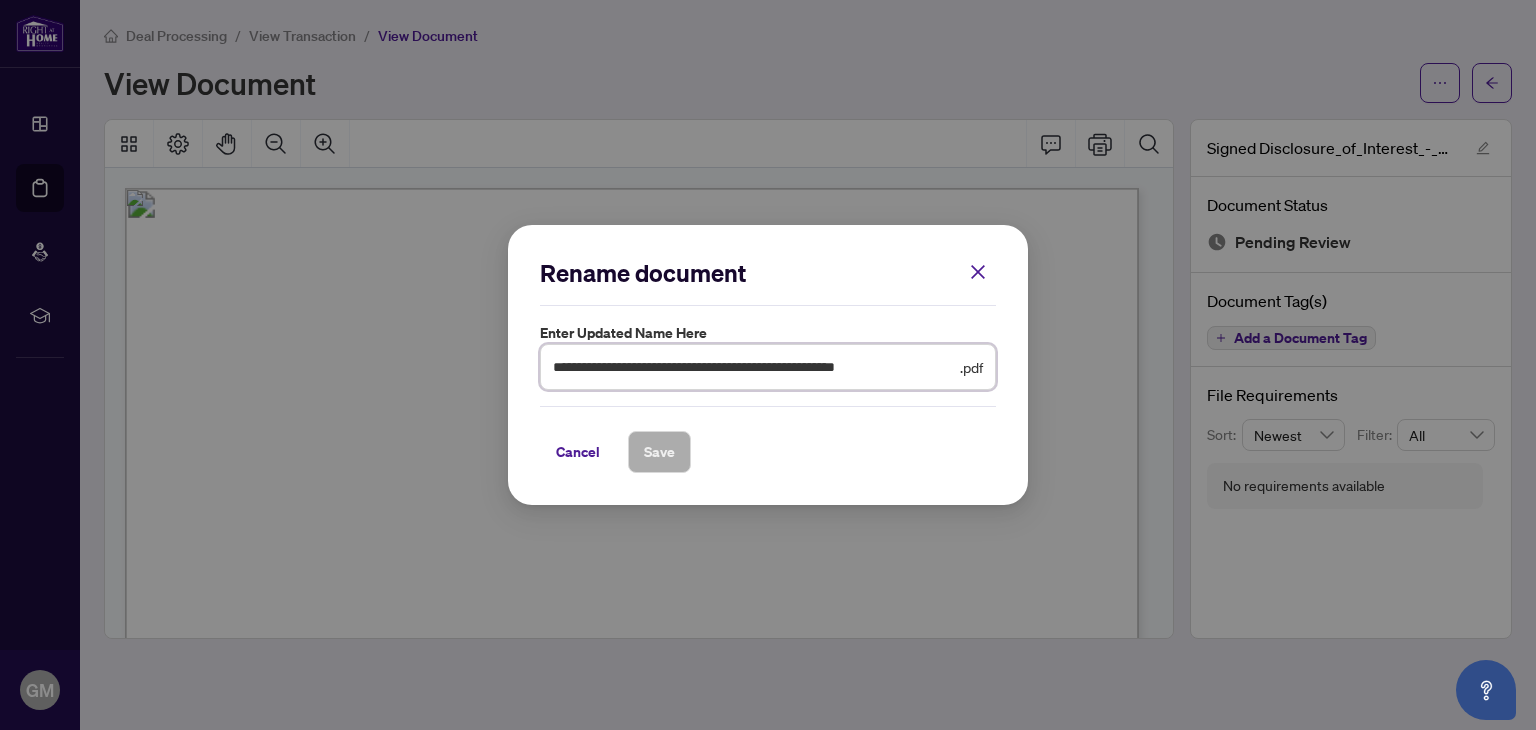 drag, startPoint x: 918, startPoint y: 370, endPoint x: 504, endPoint y: 384, distance: 414.23663 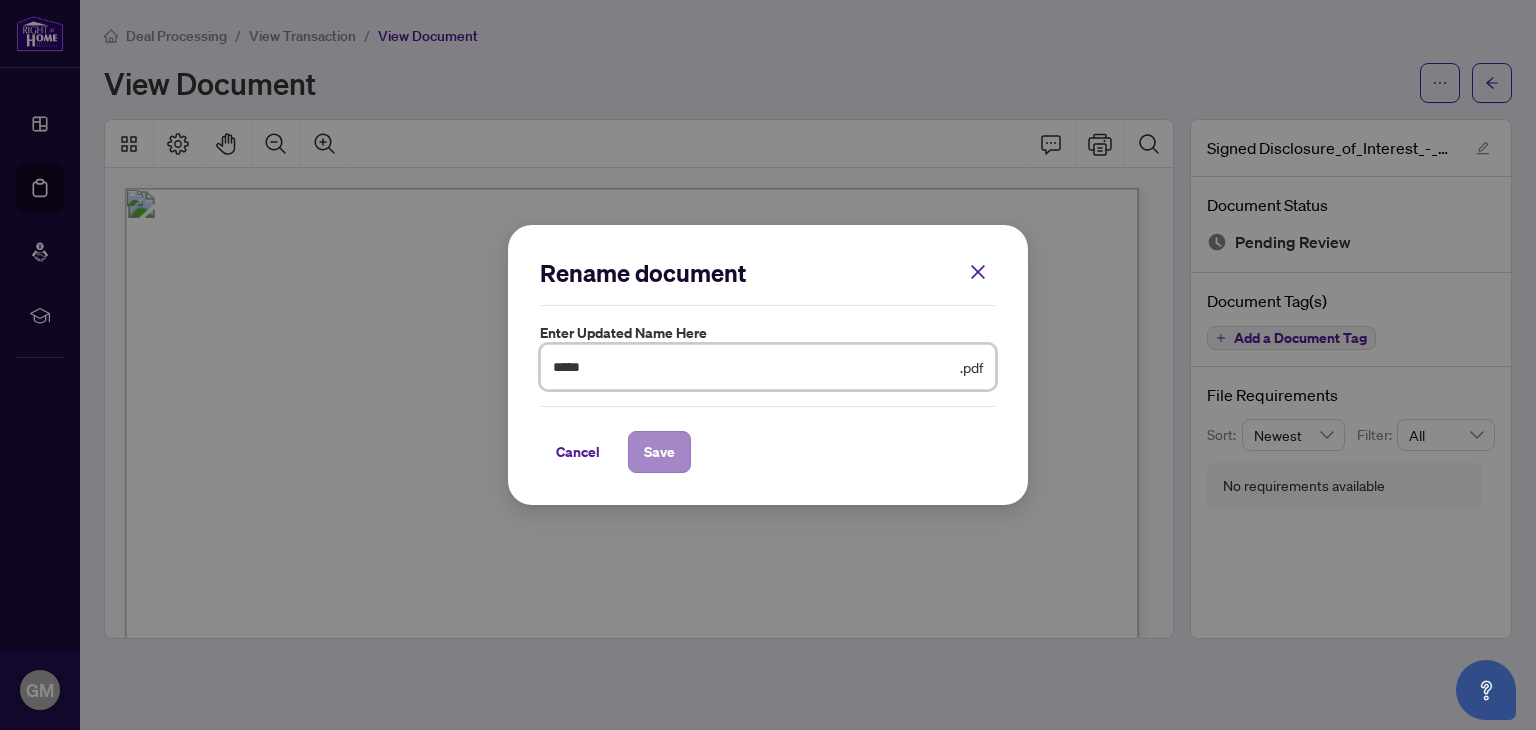 type on "*****" 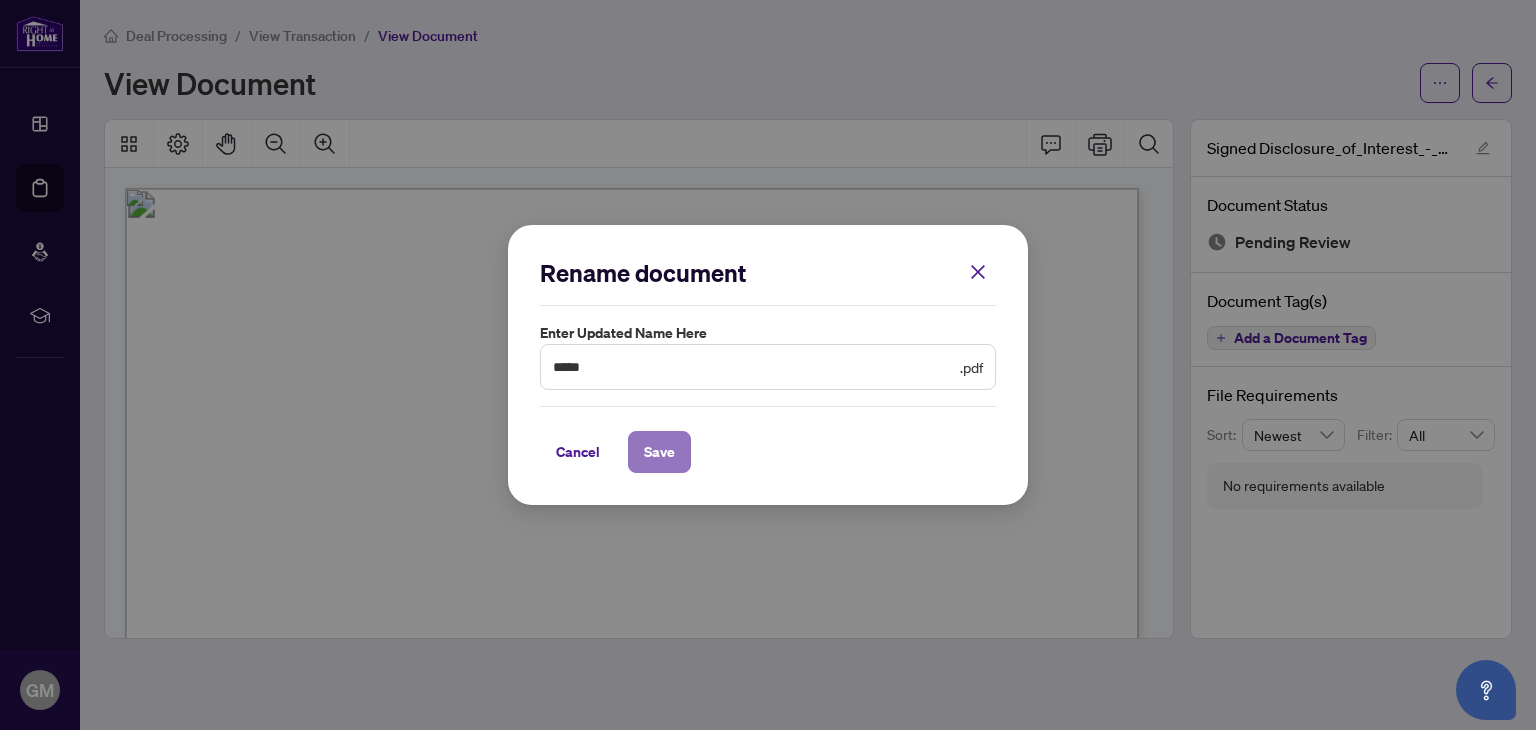 click on "Save" at bounding box center [659, 452] 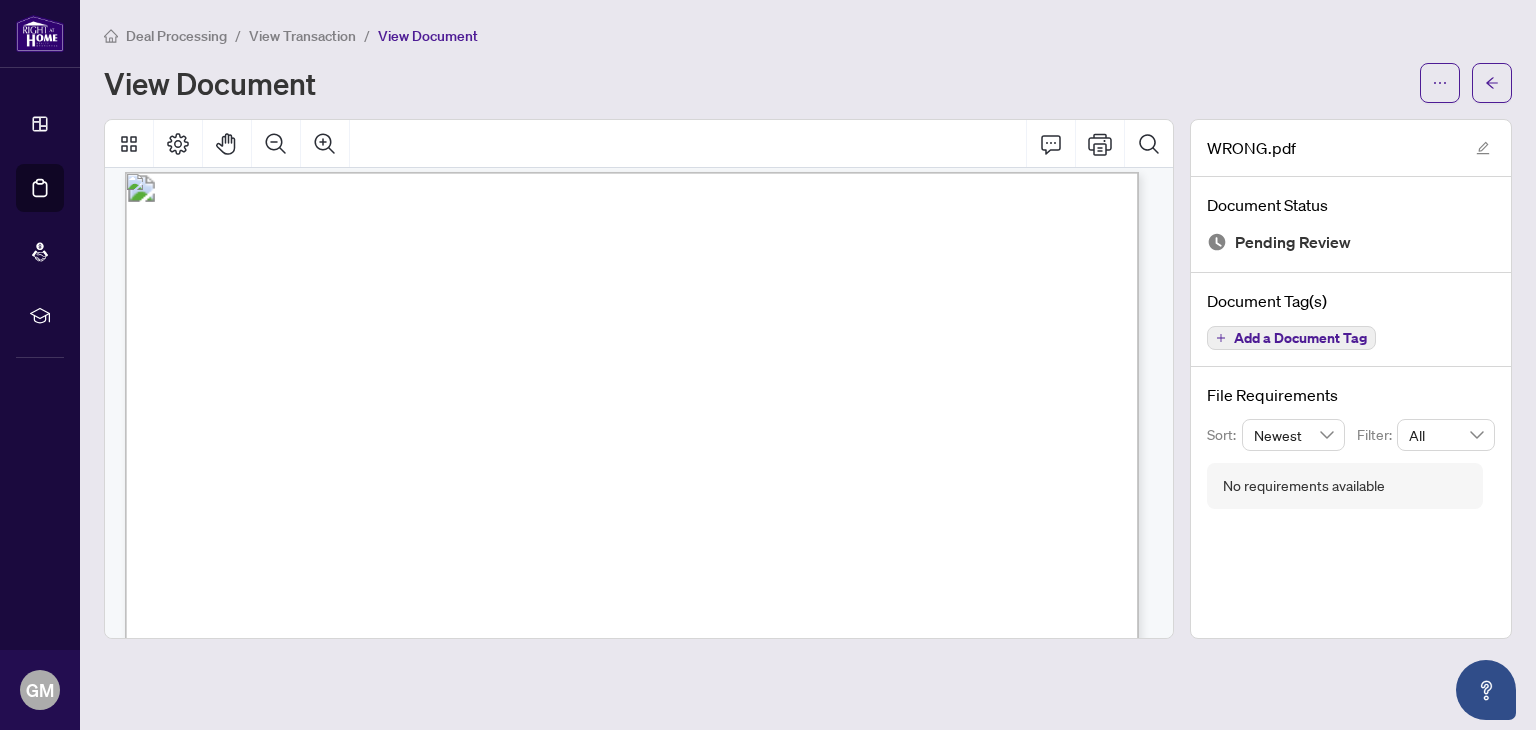 scroll, scrollTop: 0, scrollLeft: 0, axis: both 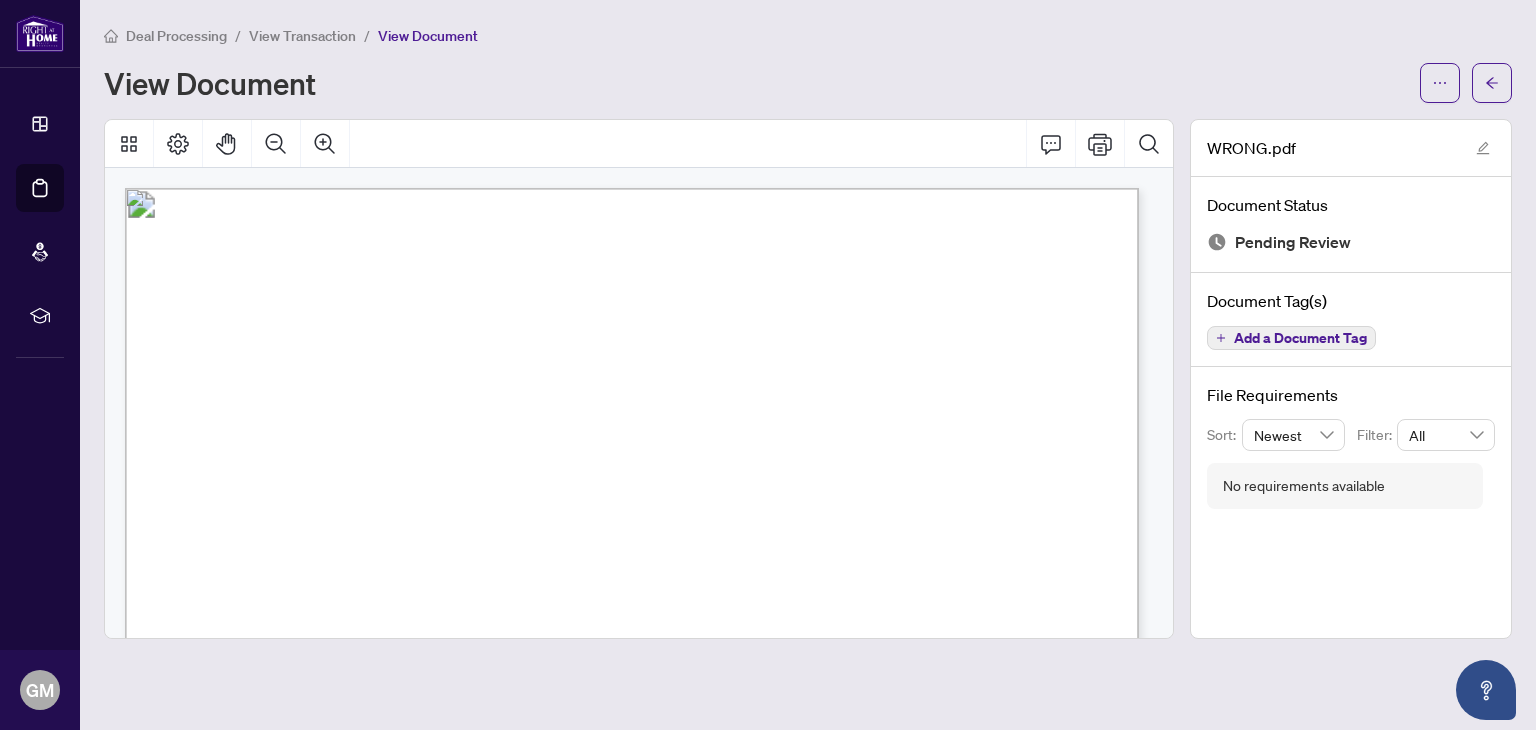 click on "View Transaction" at bounding box center (302, 36) 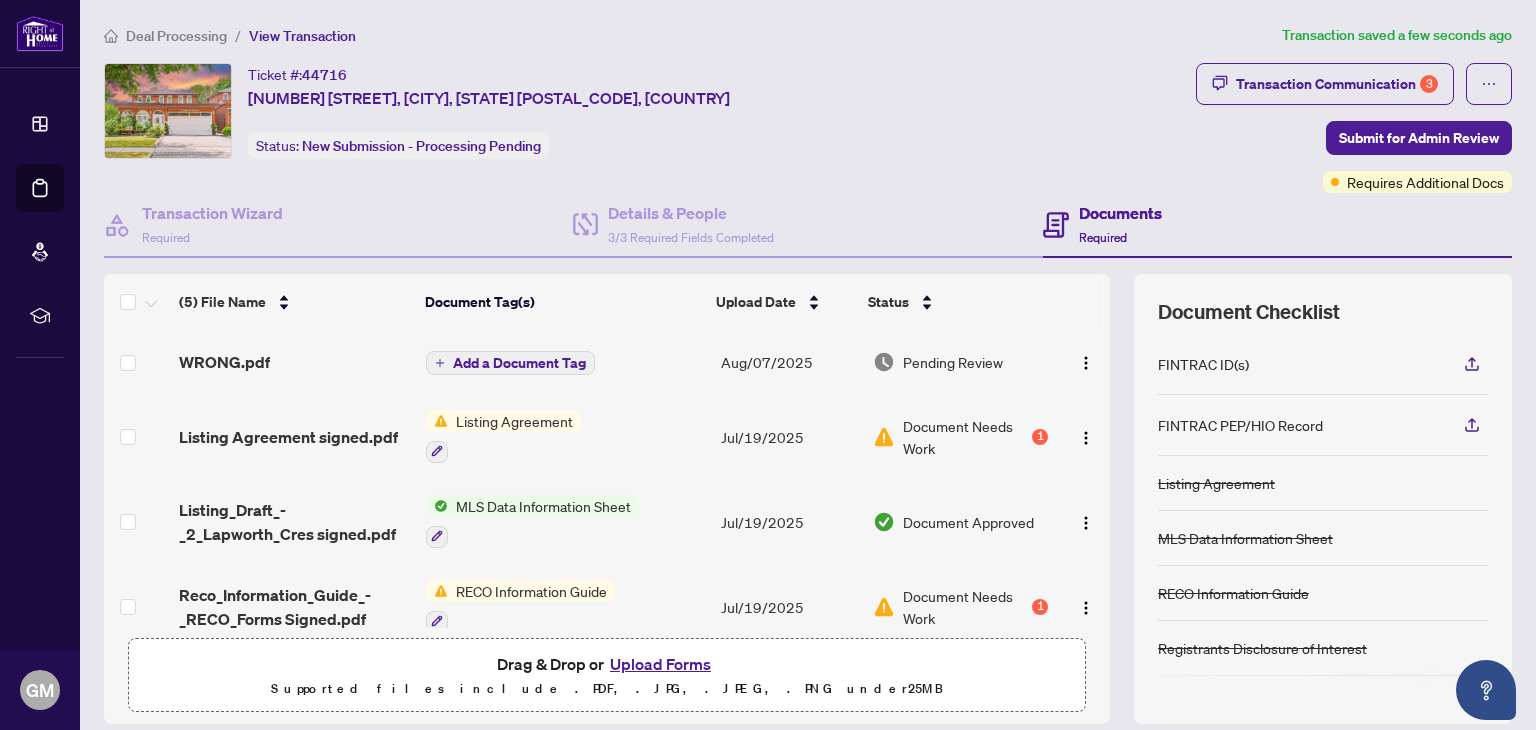scroll, scrollTop: 109, scrollLeft: 0, axis: vertical 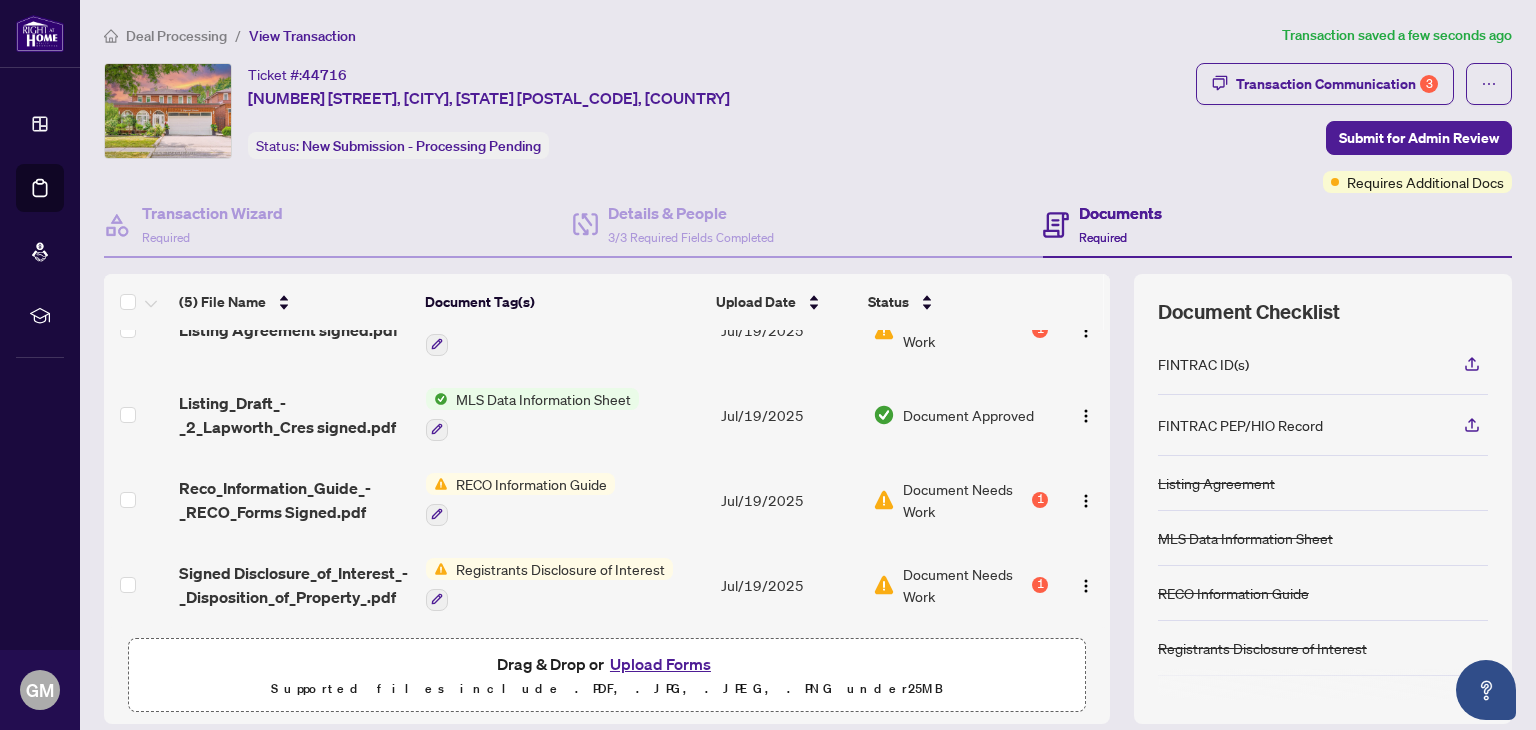 click on "Upload Forms" at bounding box center [660, 664] 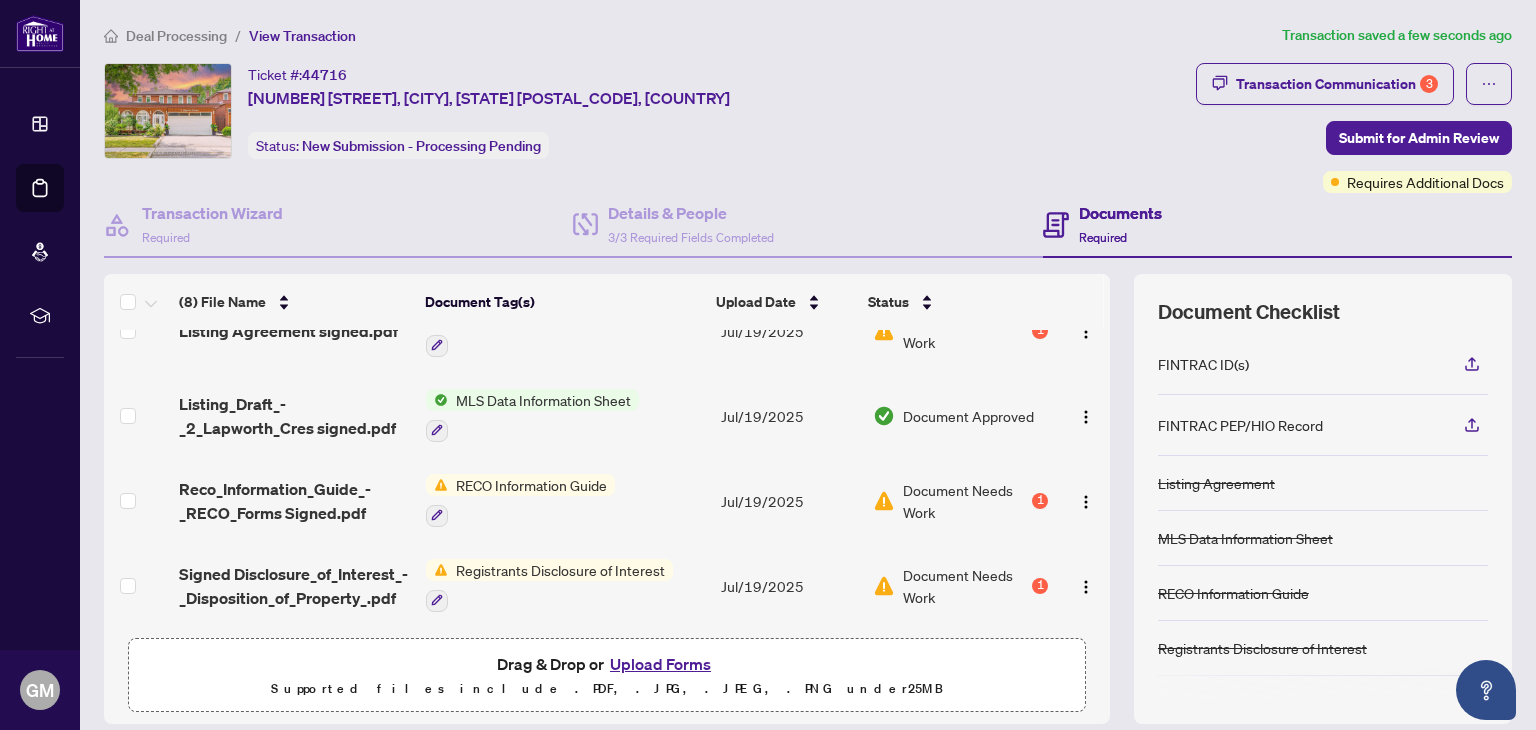 scroll, scrollTop: 349, scrollLeft: 0, axis: vertical 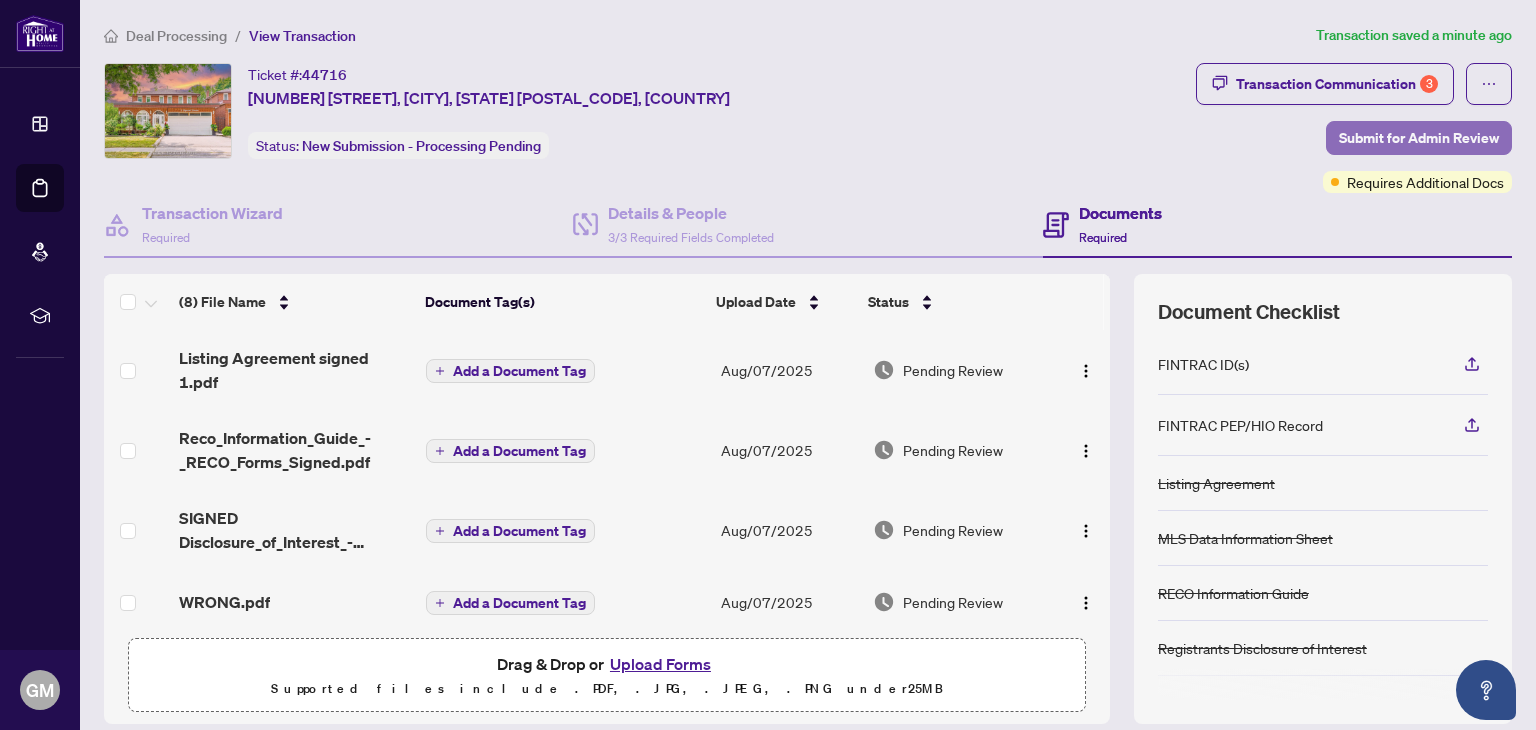 click on "Submit for Admin Review" at bounding box center (1419, 138) 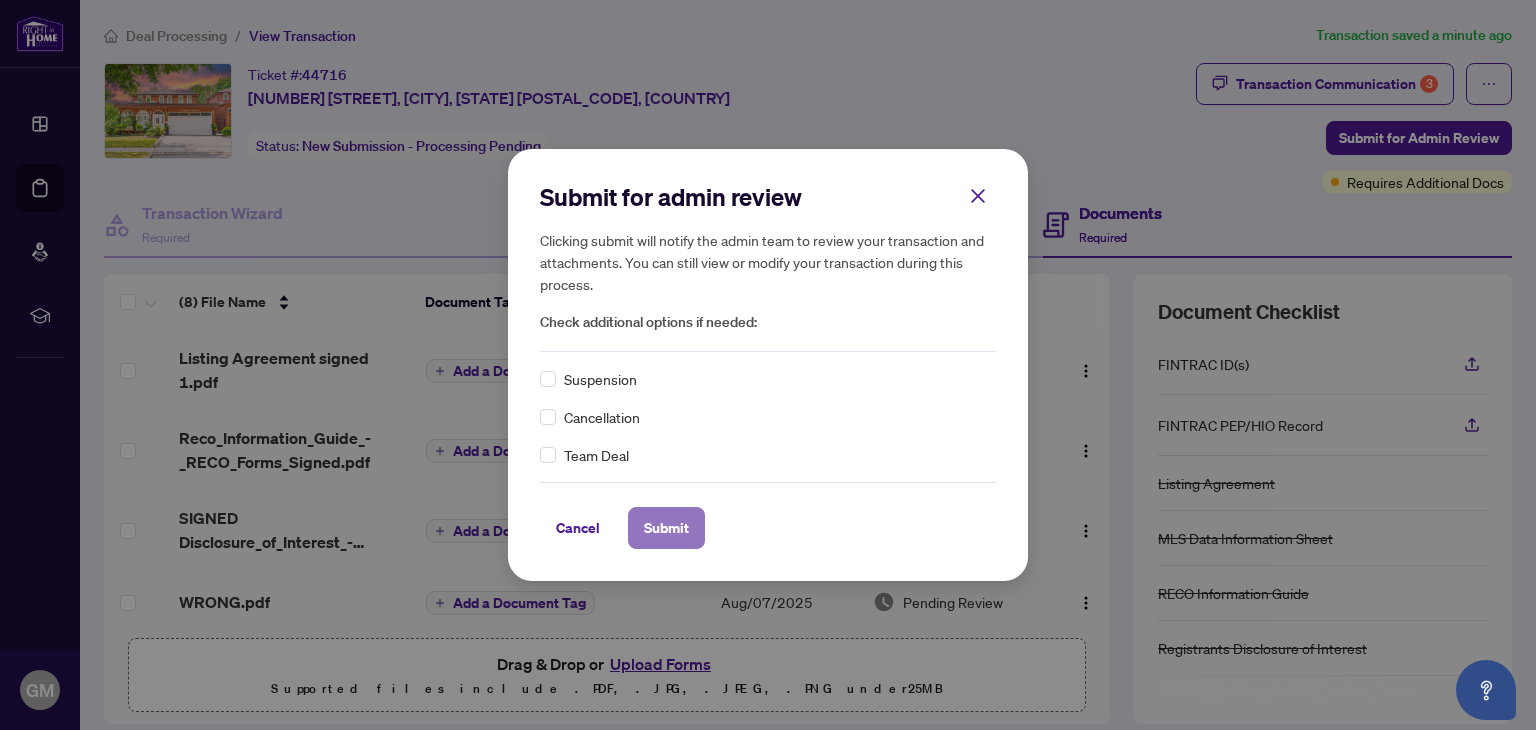 click on "Submit" at bounding box center (666, 528) 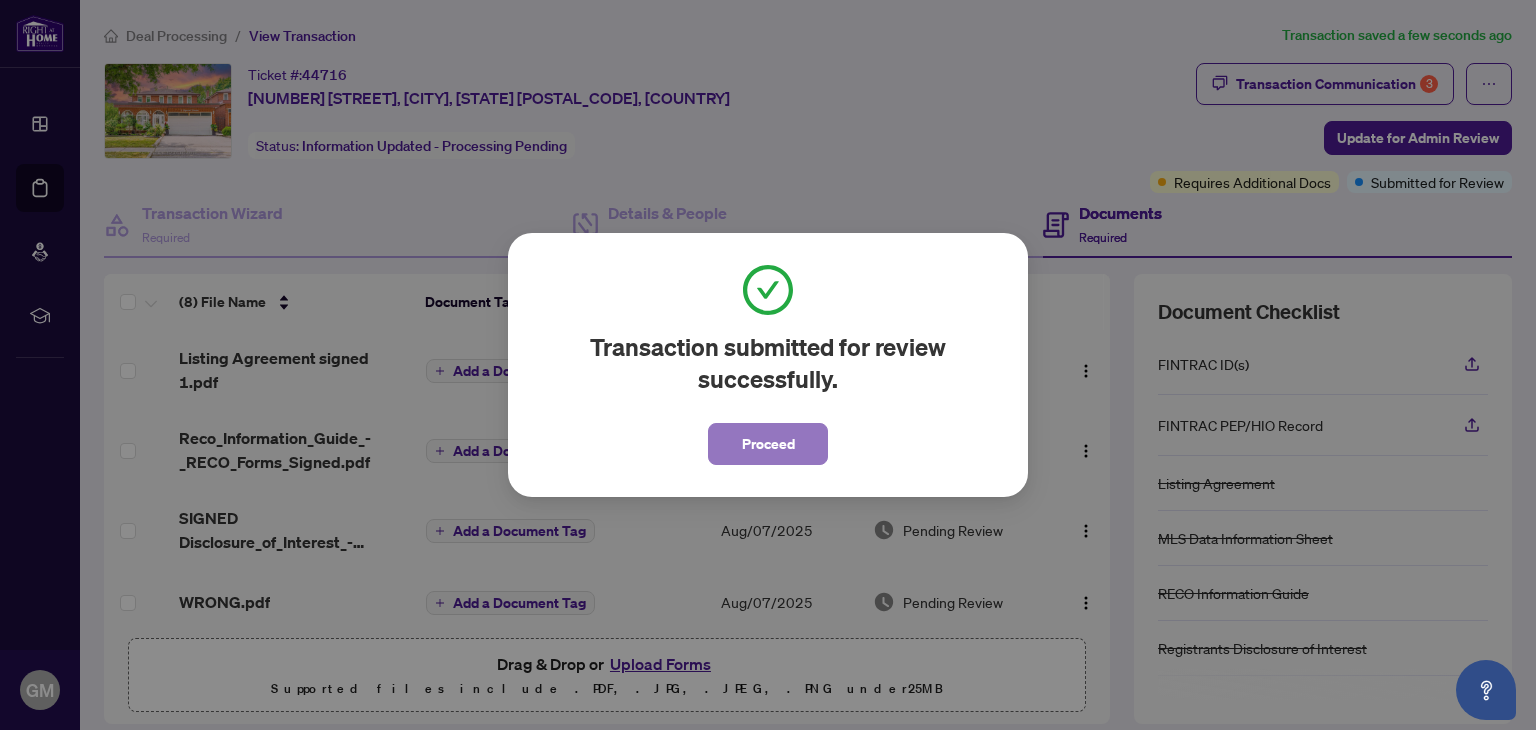 click on "Proceed" at bounding box center (768, 444) 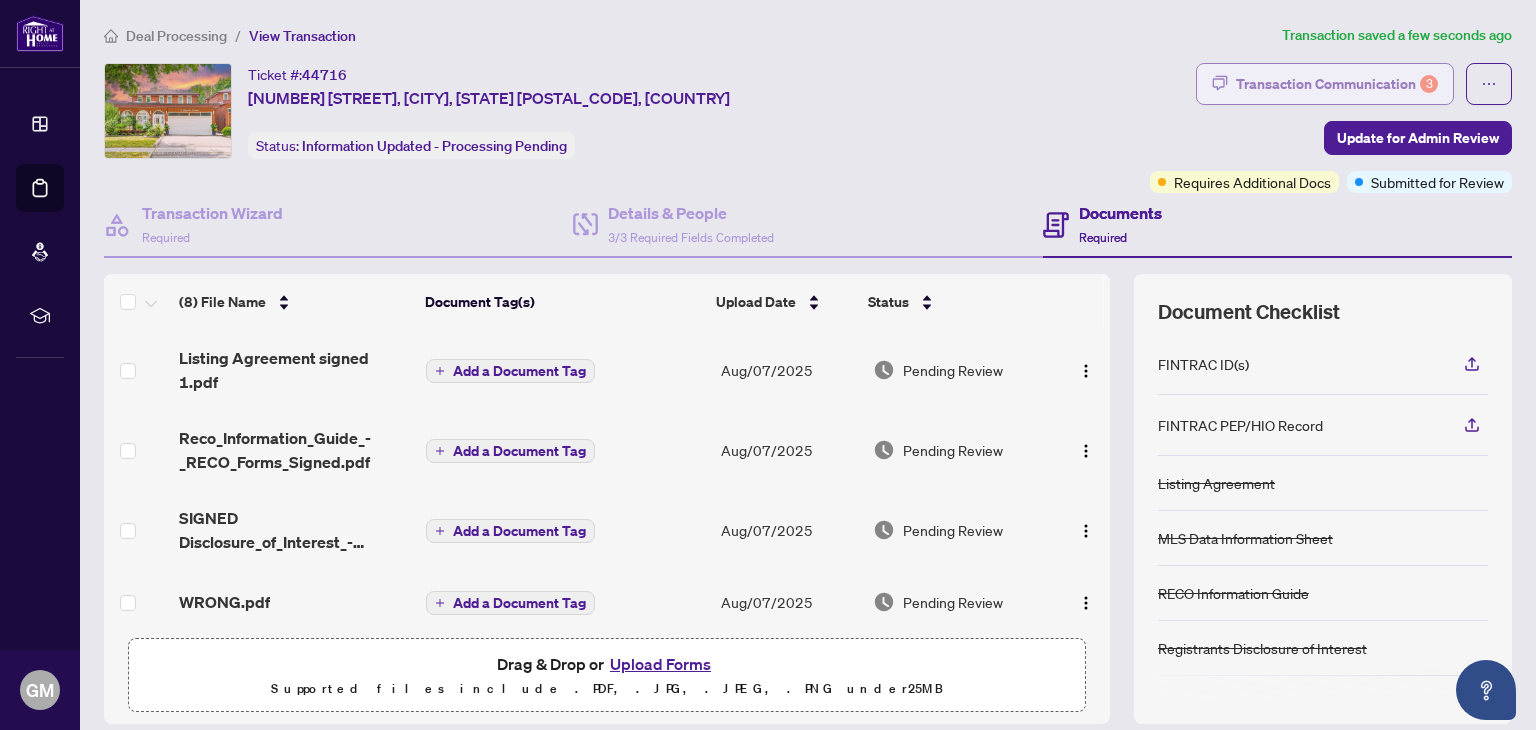 click on "Transaction Communication 3" at bounding box center (1337, 84) 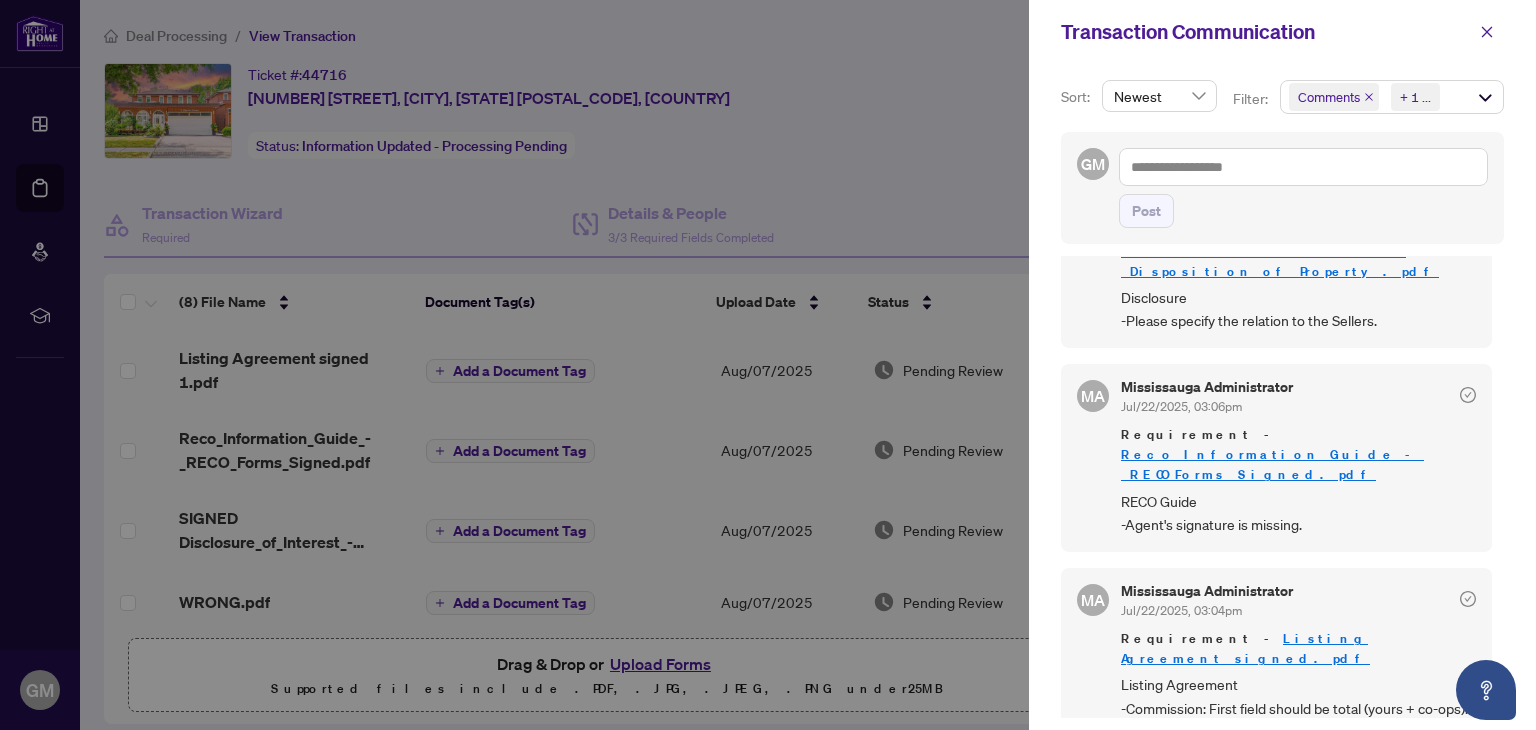 scroll, scrollTop: 504, scrollLeft: 0, axis: vertical 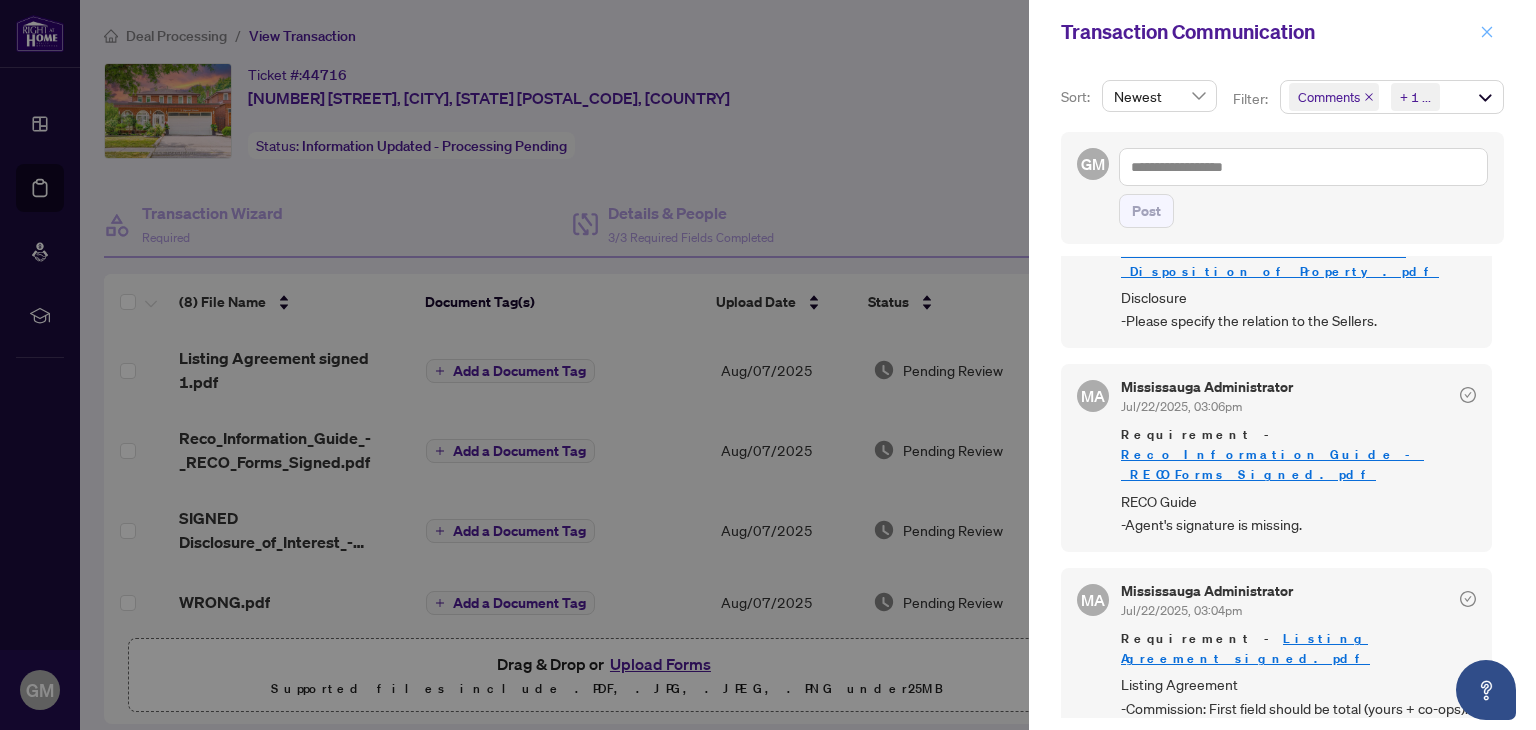 click 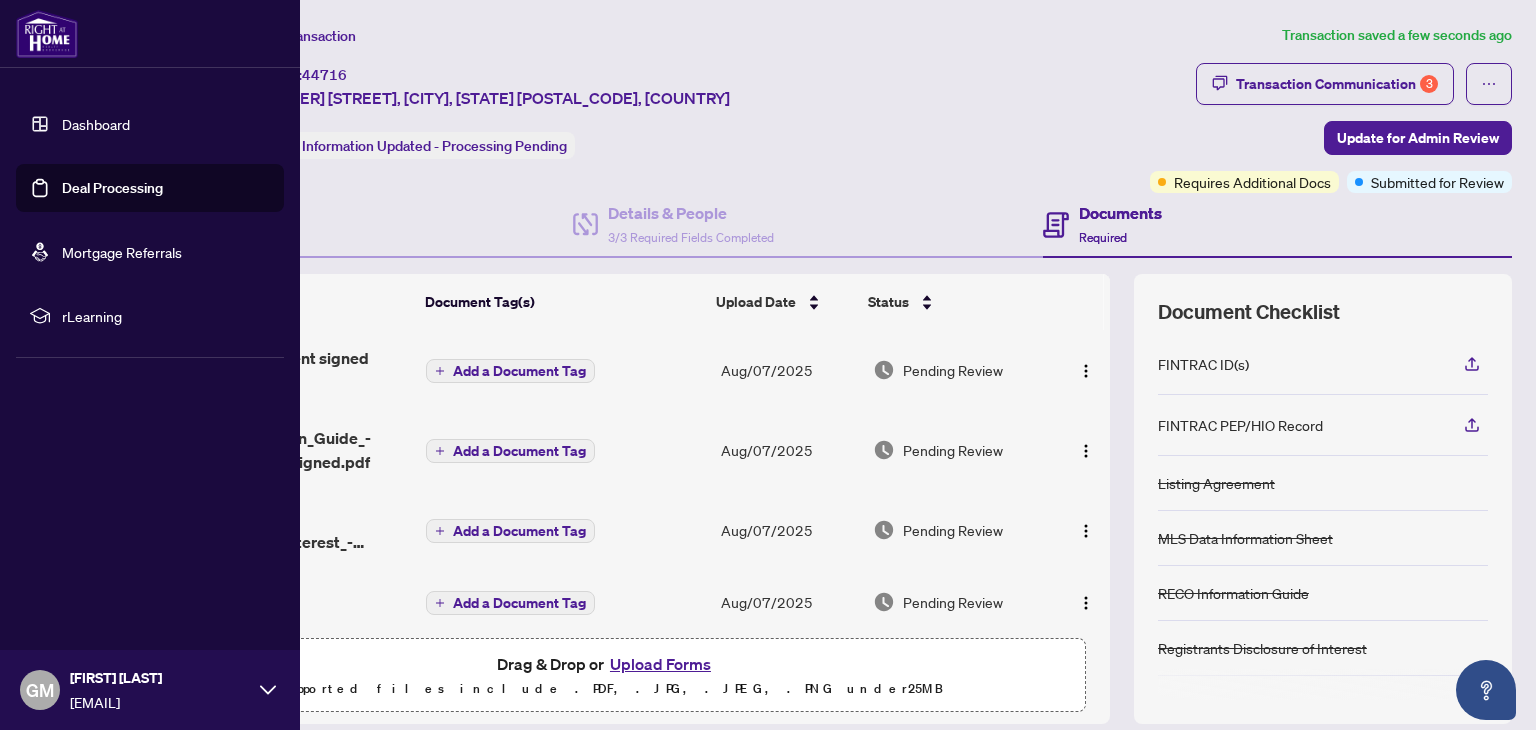 click on "Deal Processing" at bounding box center (112, 188) 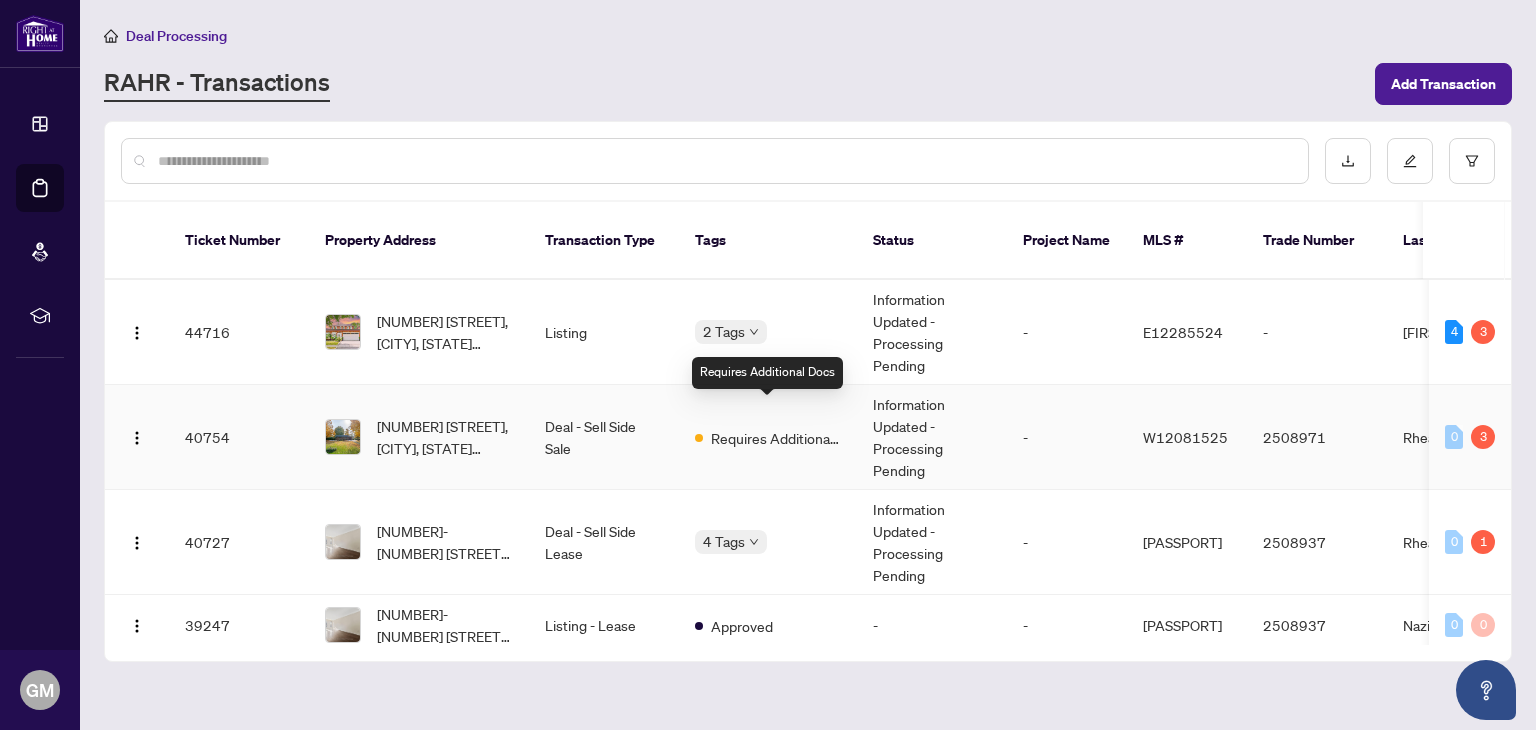 click on "Requires Additional Docs" at bounding box center [776, 438] 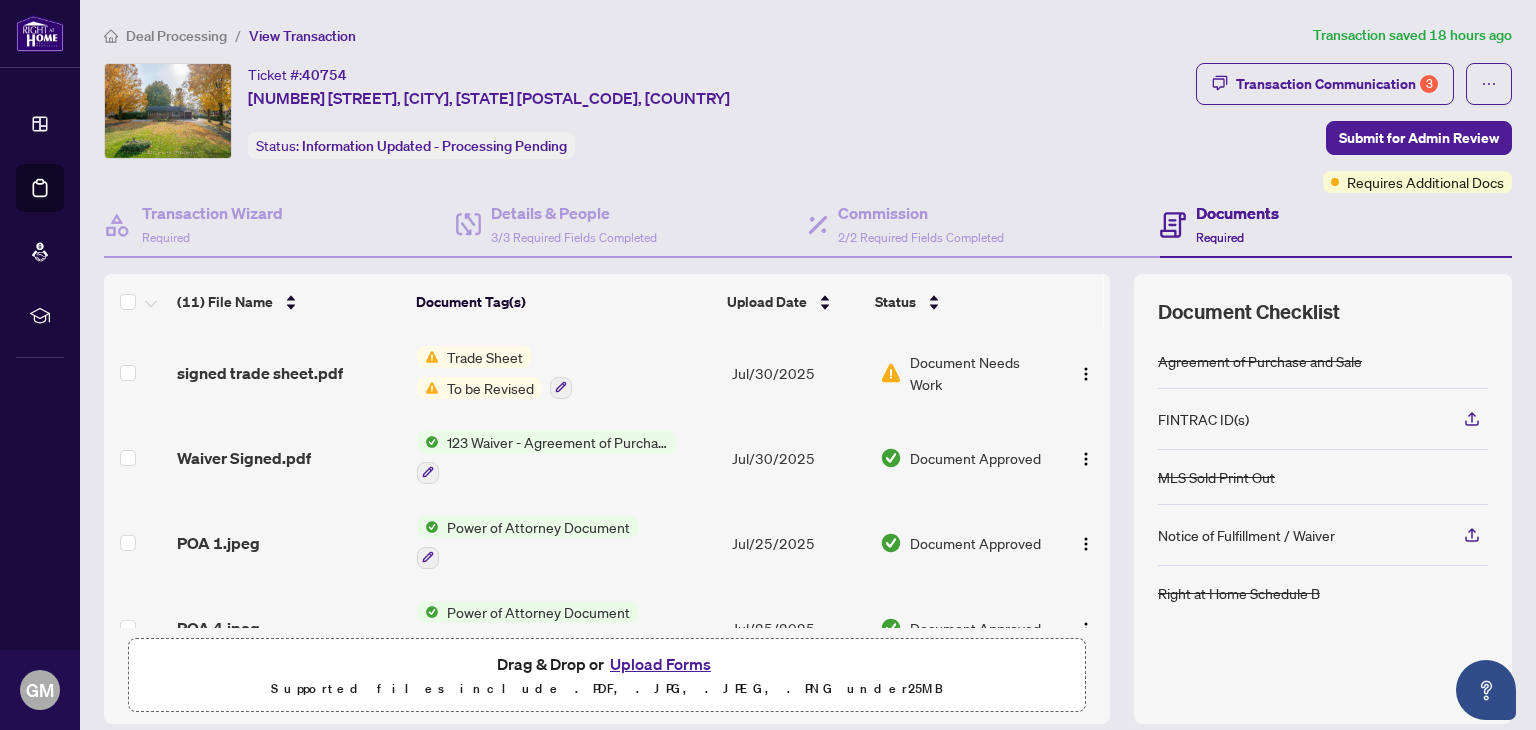 click on "FINTRAC ID(s)" at bounding box center (1203, 419) 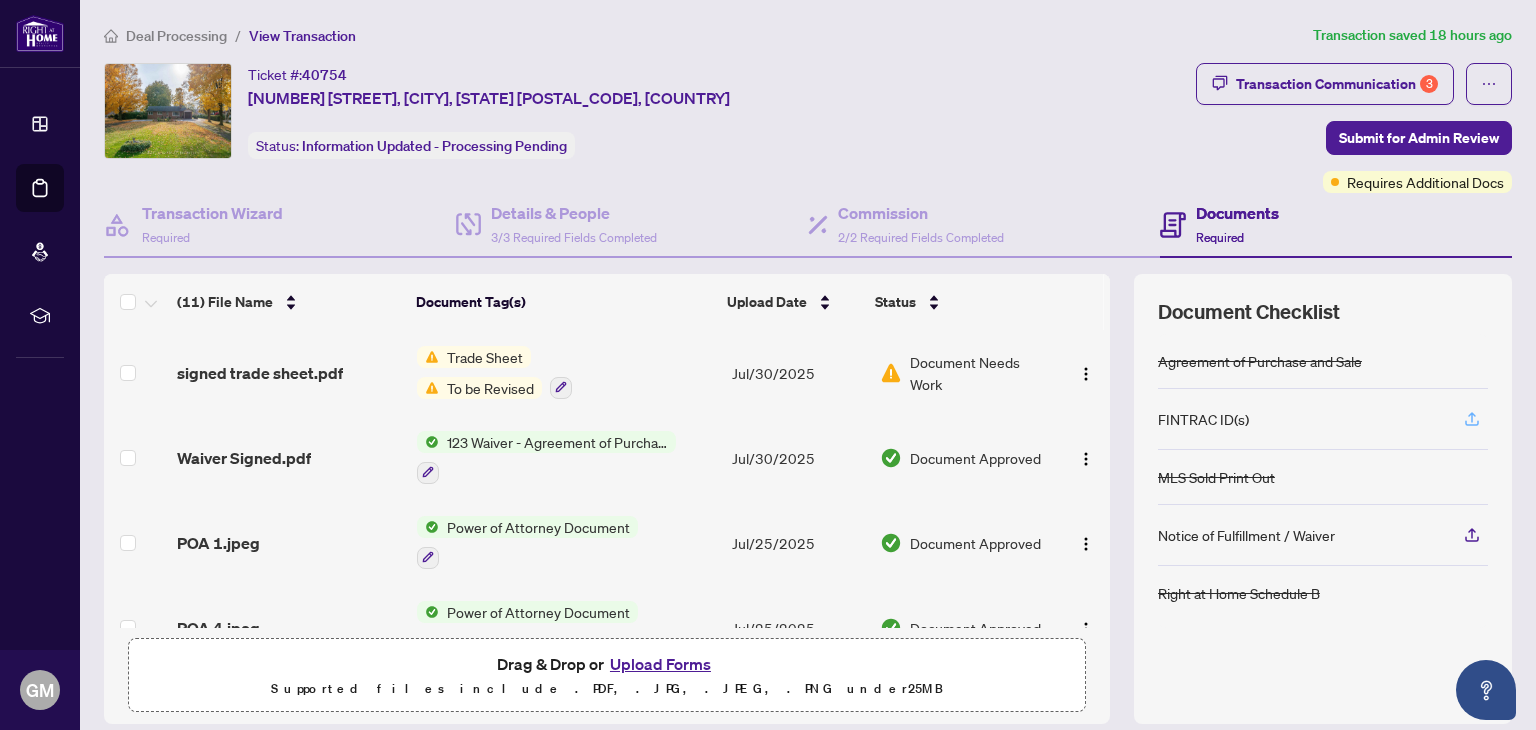 click 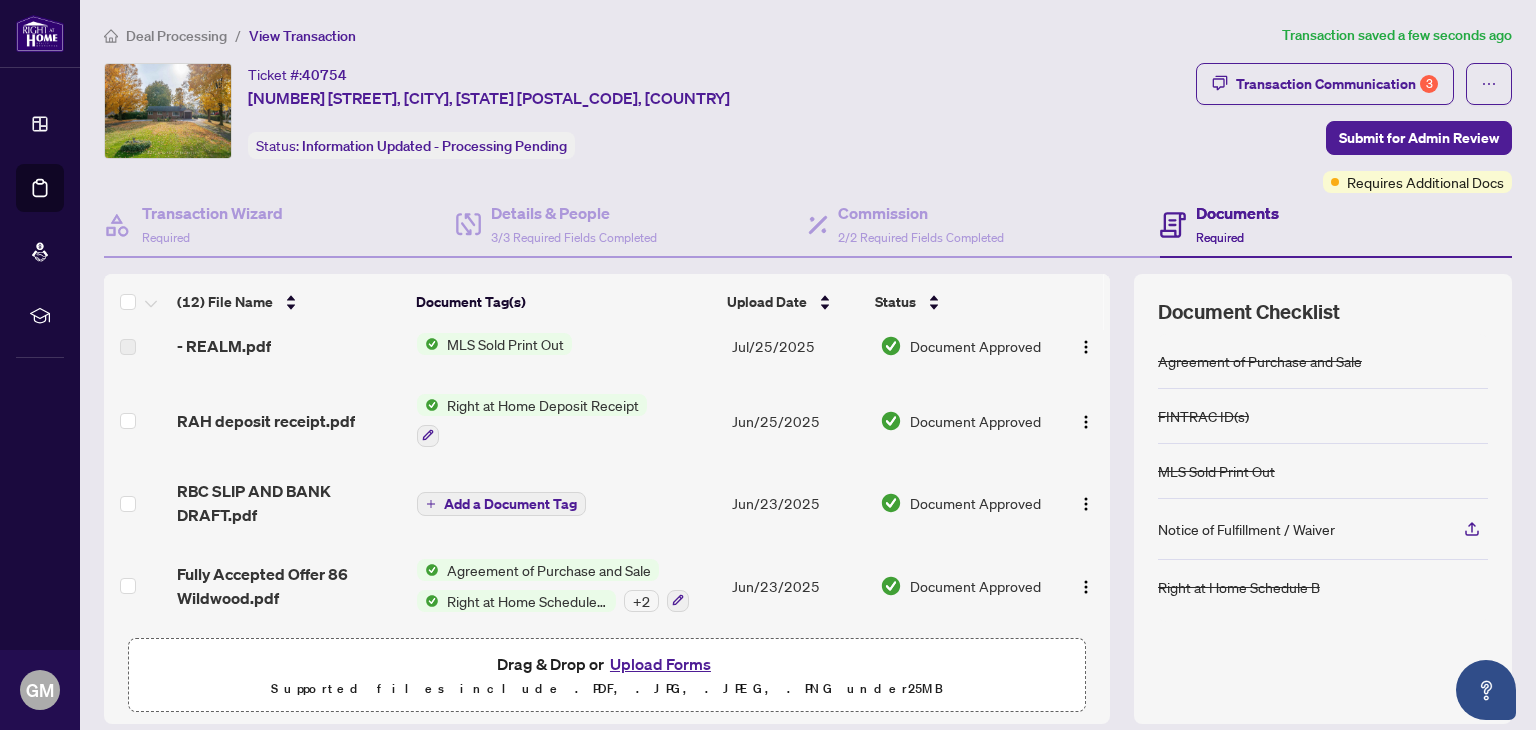 scroll, scrollTop: 0, scrollLeft: 0, axis: both 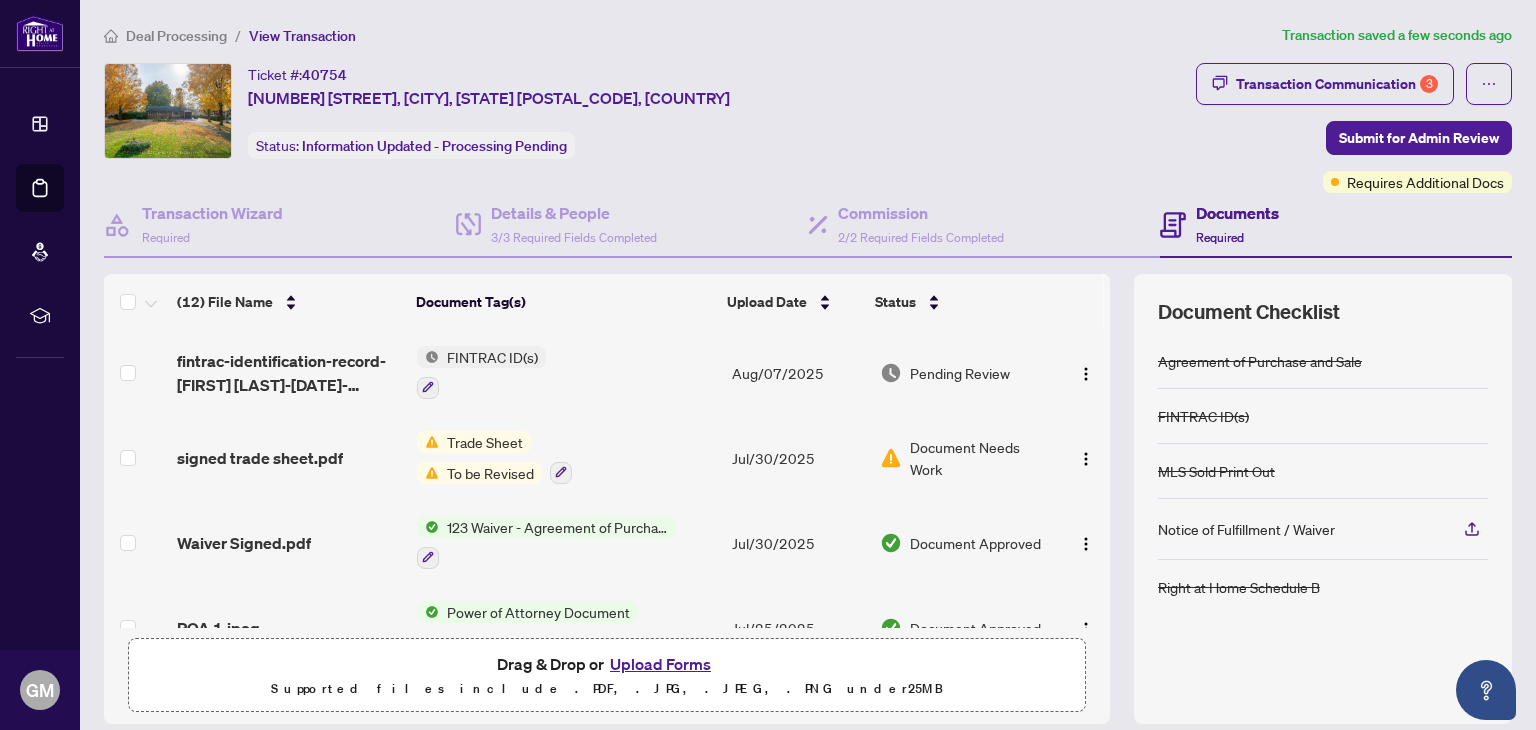click on "Upload Forms" at bounding box center [660, 664] 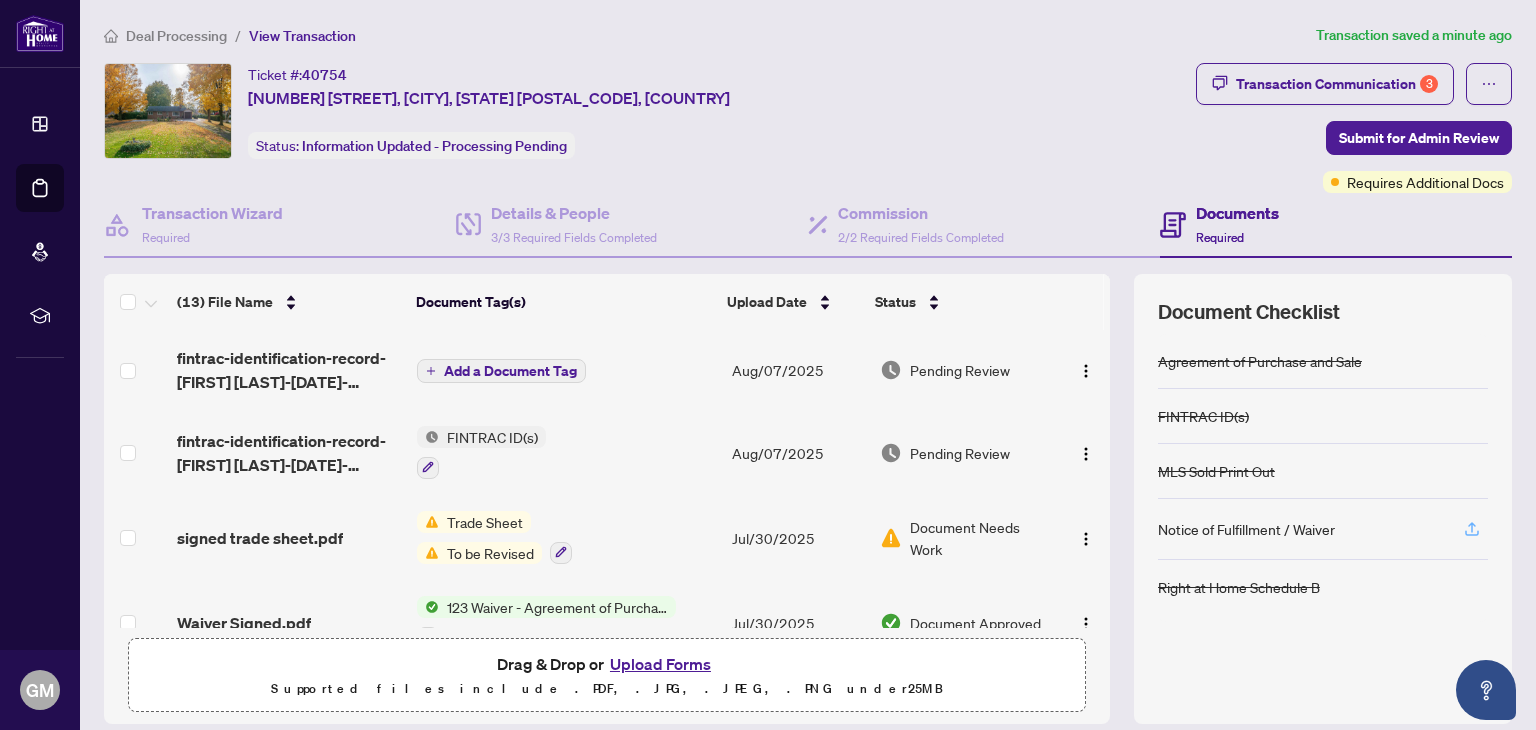click 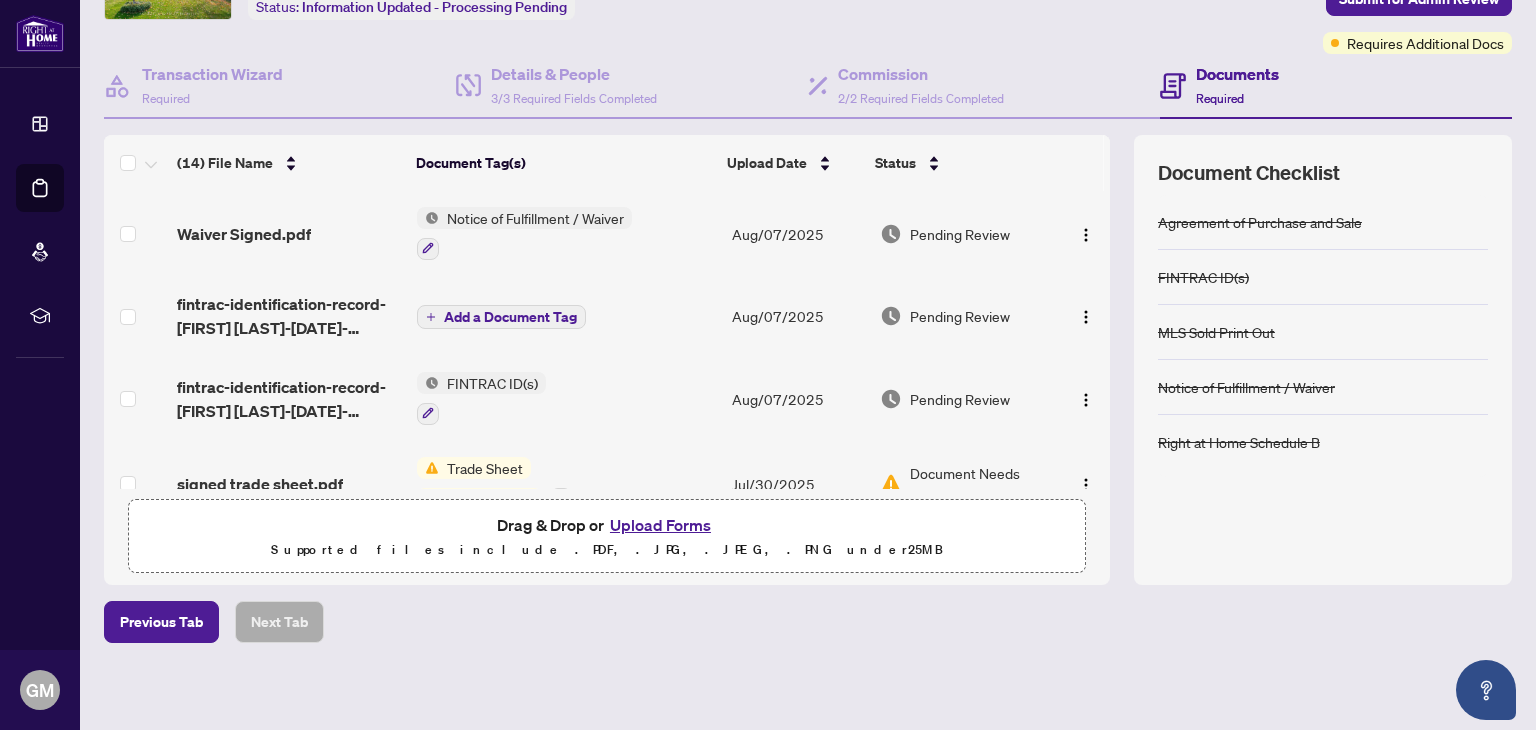 scroll, scrollTop: 140, scrollLeft: 0, axis: vertical 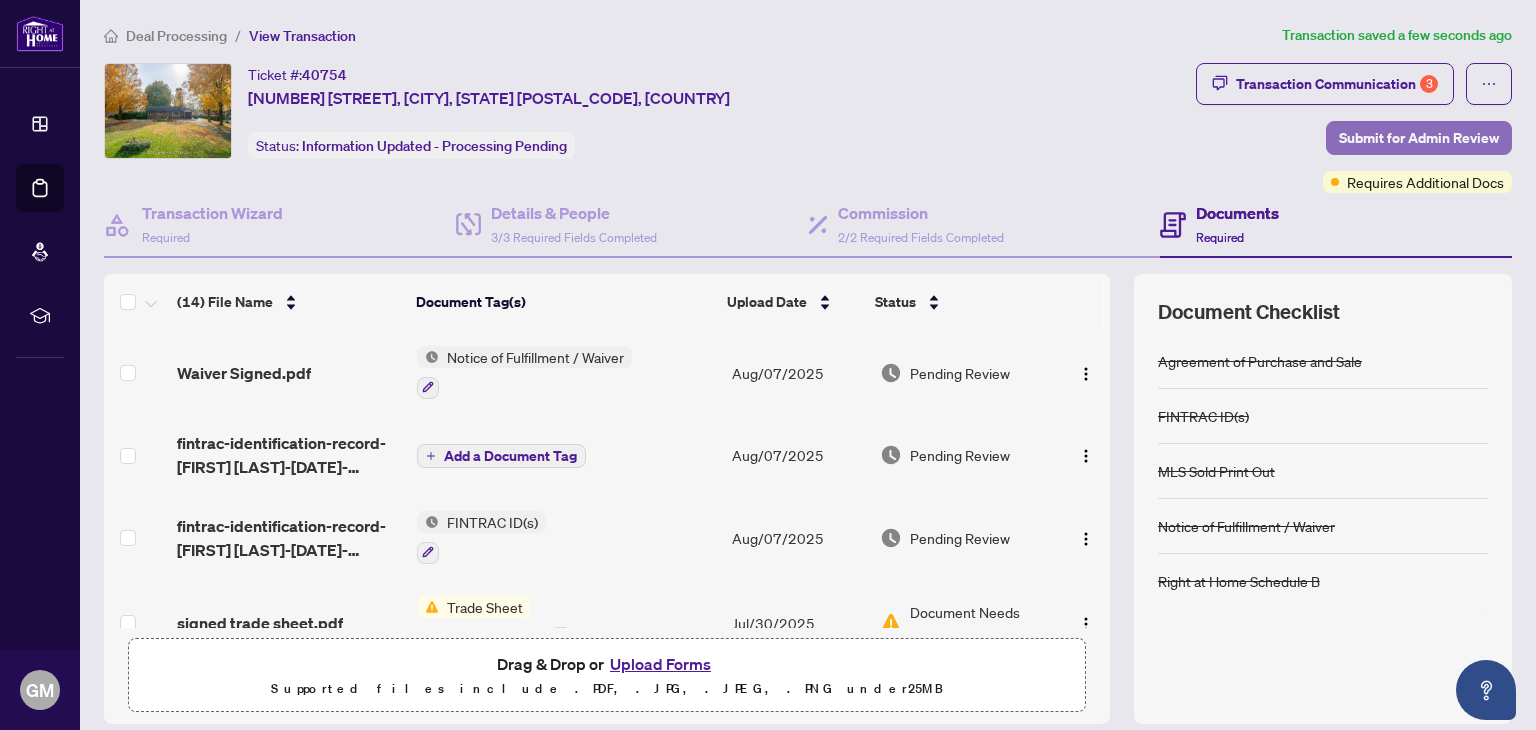 click on "Submit for Admin Review" at bounding box center (1419, 138) 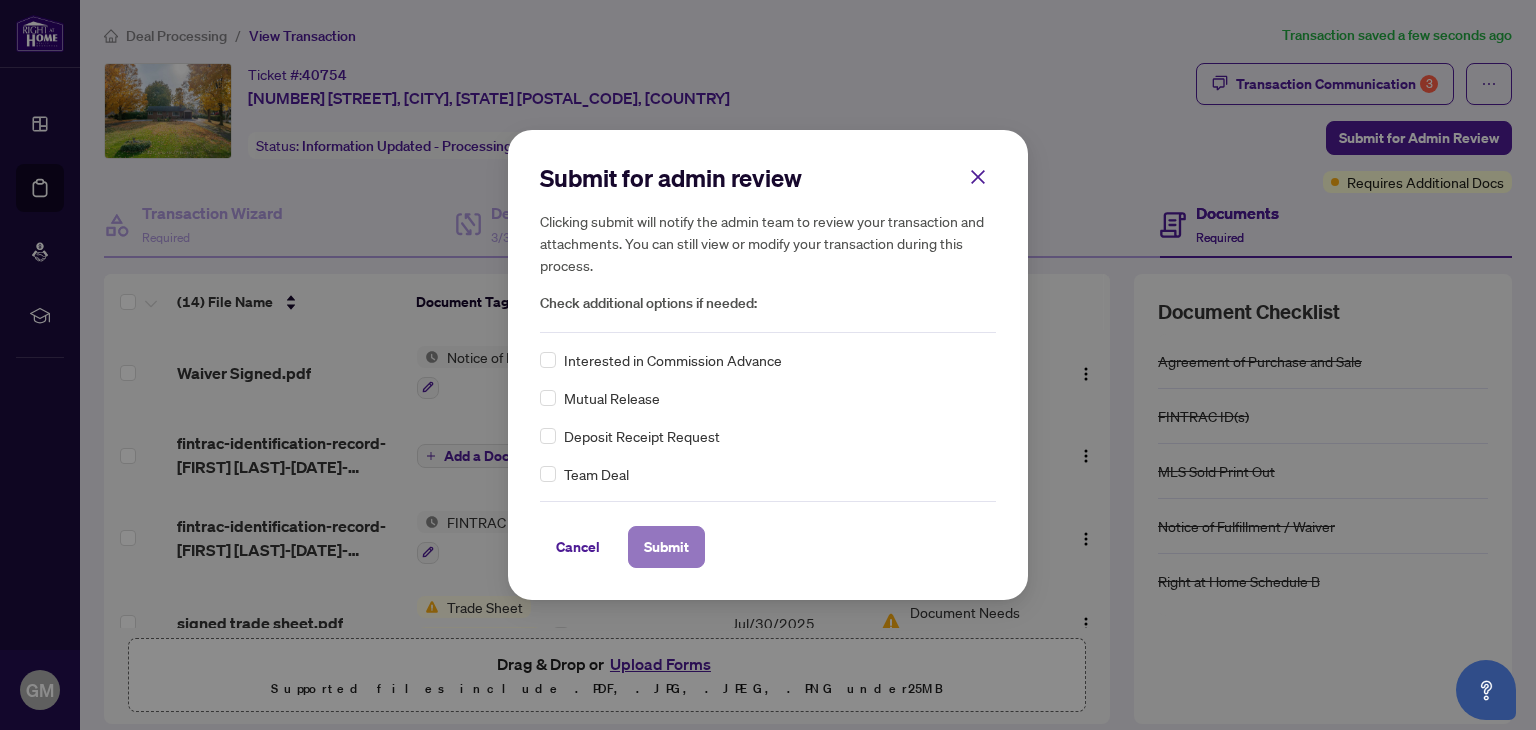 click on "Submit" at bounding box center (666, 547) 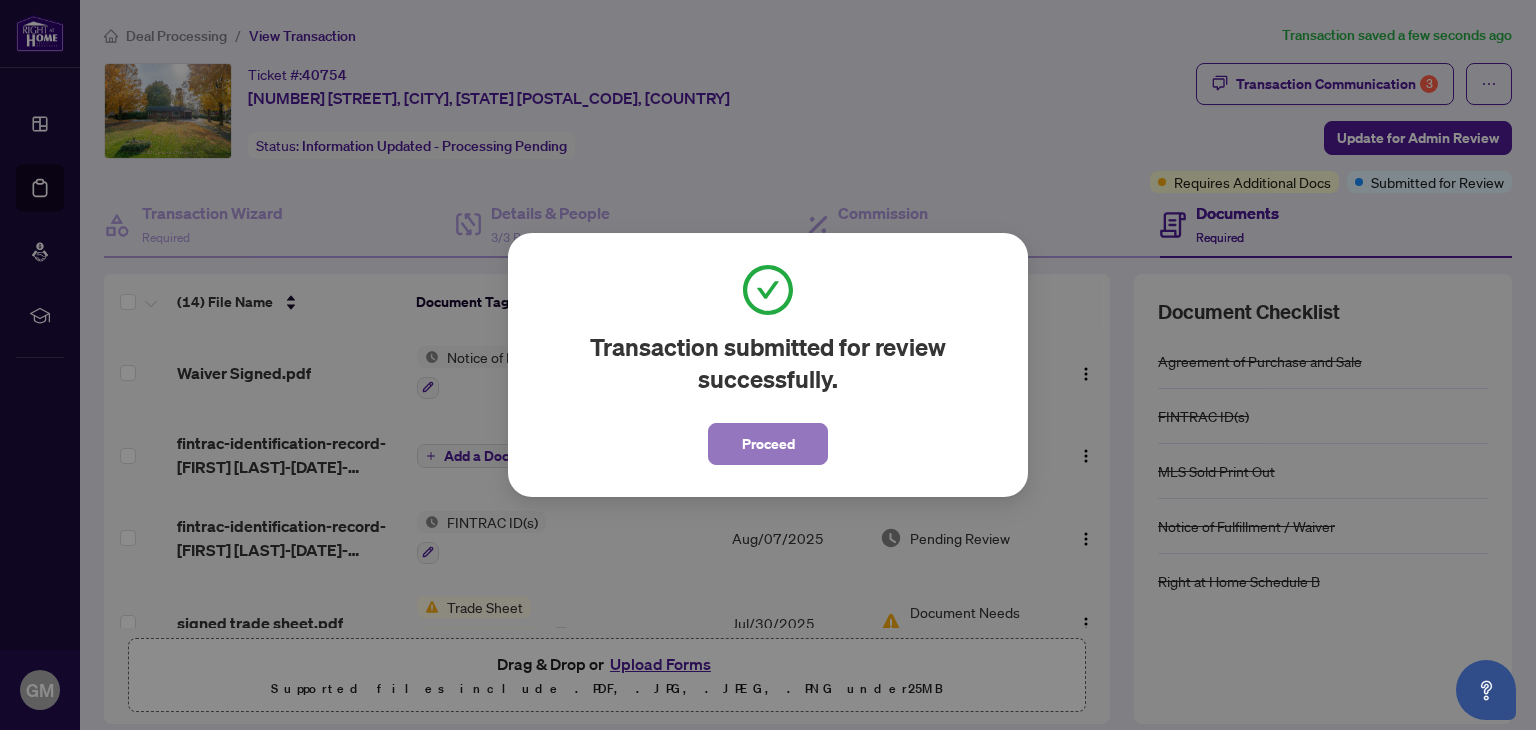click on "Proceed" at bounding box center [768, 444] 